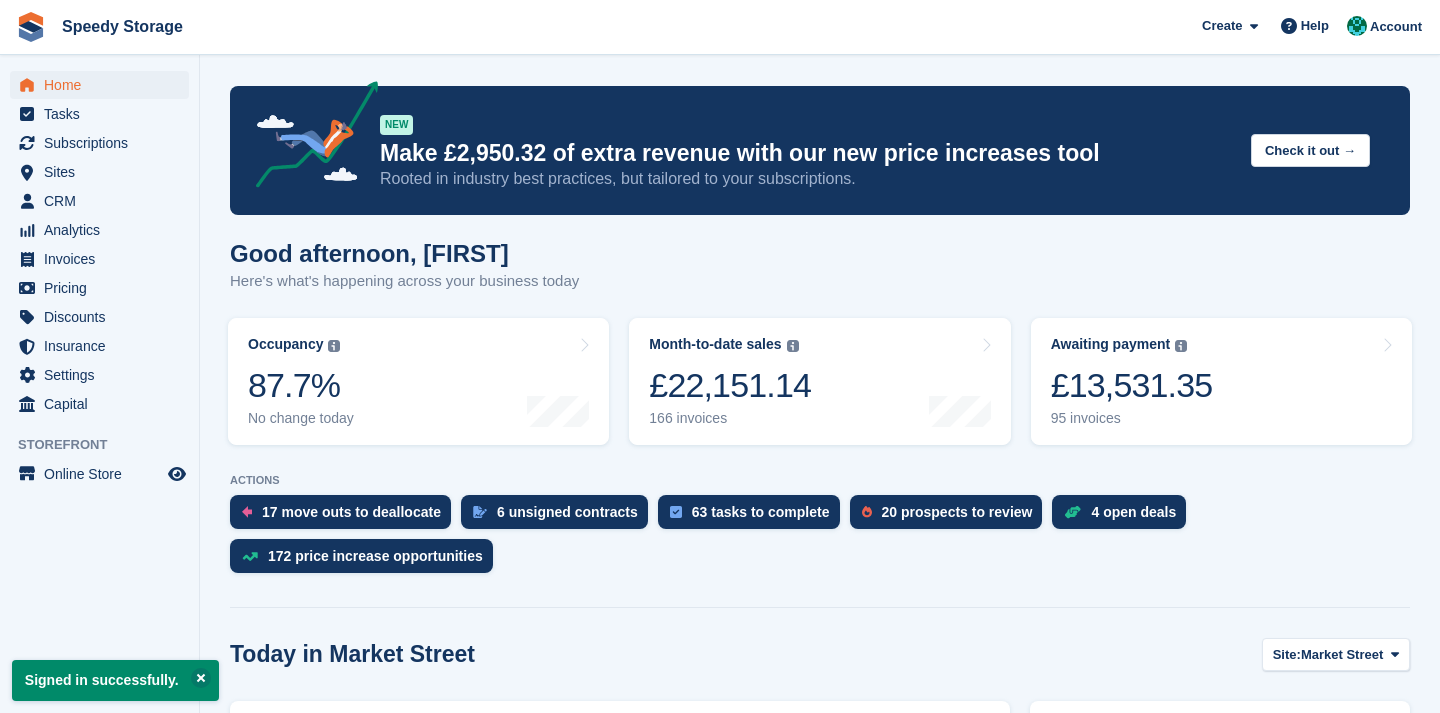scroll, scrollTop: 0, scrollLeft: 0, axis: both 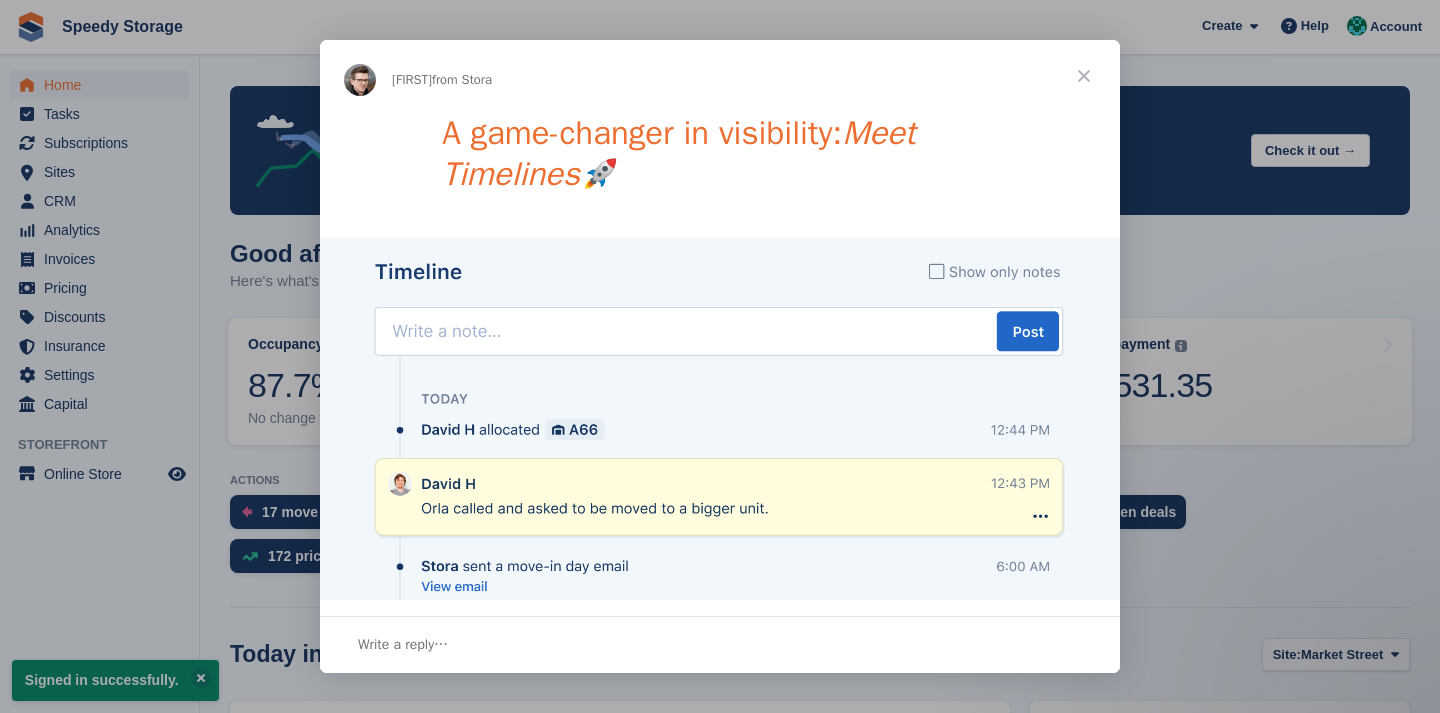 click at bounding box center [1084, 76] 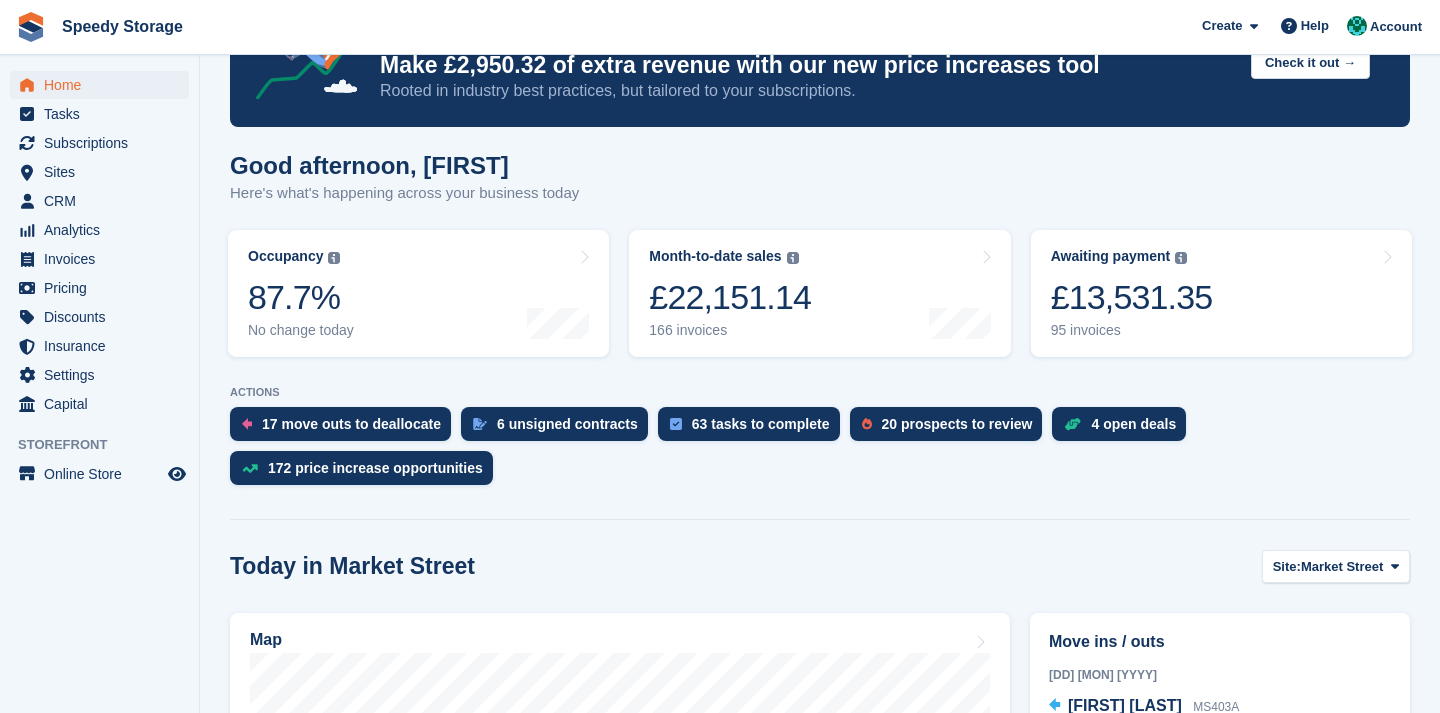 scroll, scrollTop: 6, scrollLeft: 0, axis: vertical 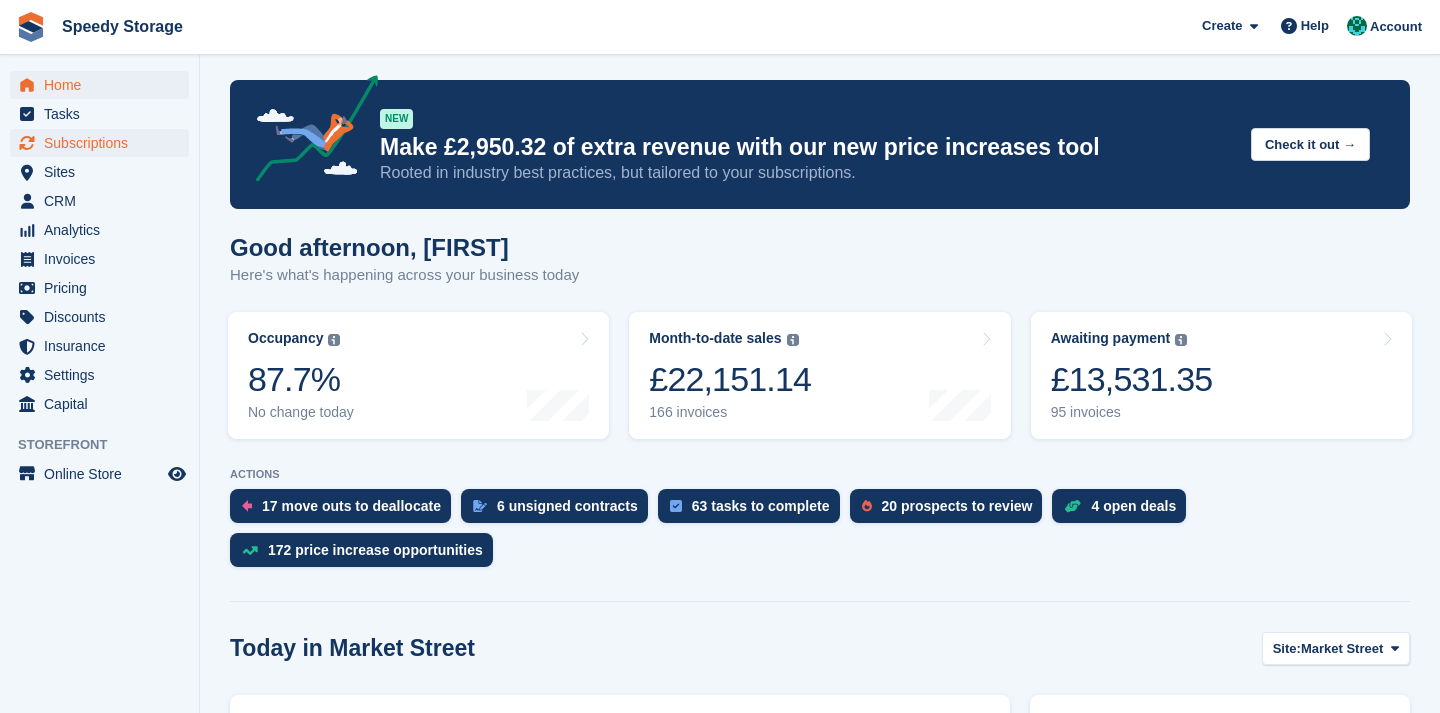 click on "Subscriptions" at bounding box center (104, 143) 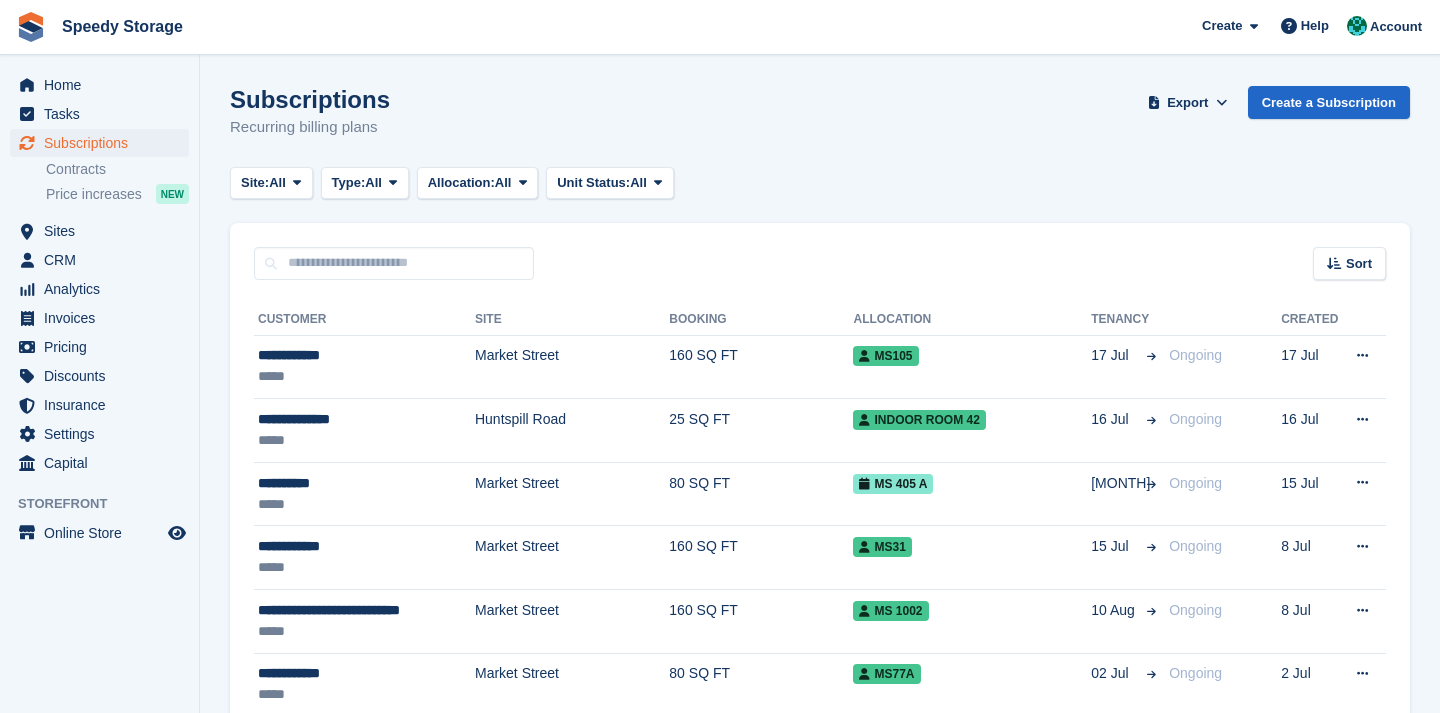 scroll, scrollTop: 0, scrollLeft: 0, axis: both 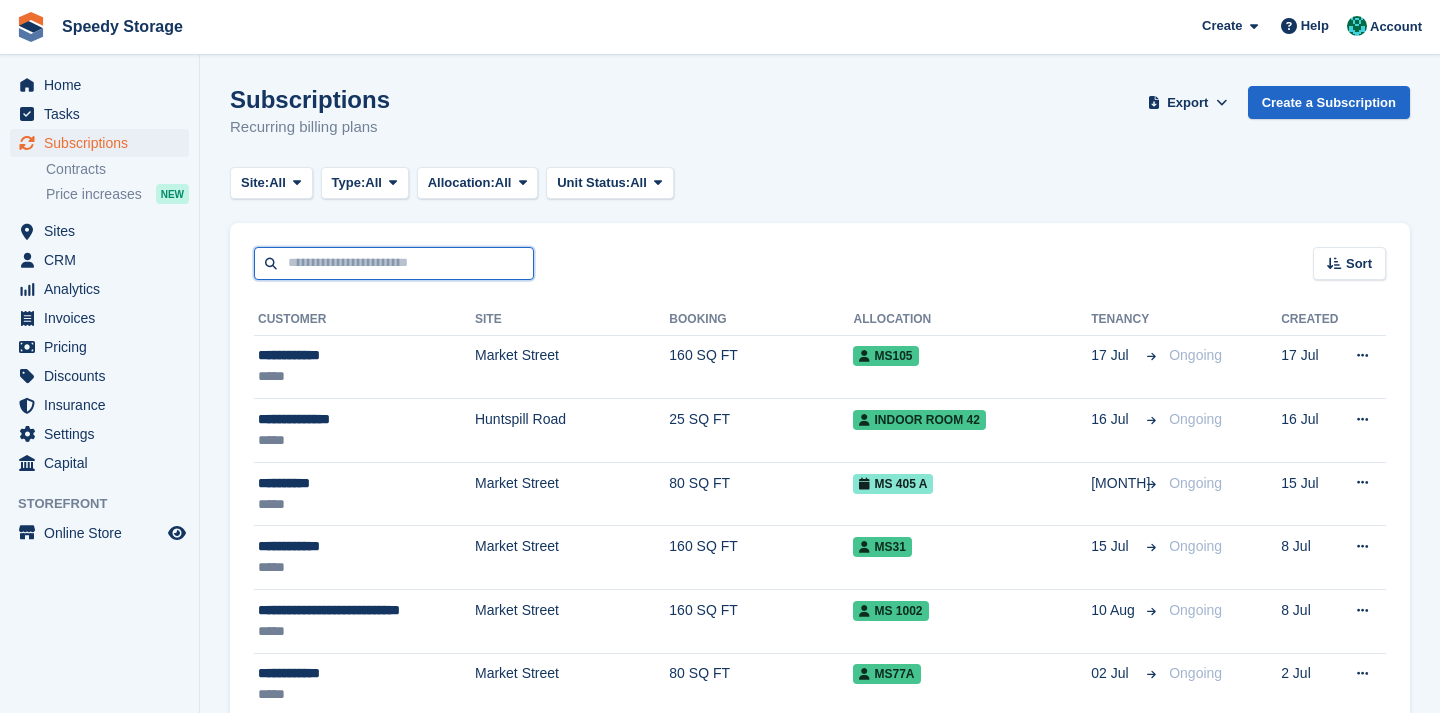 click at bounding box center [394, 263] 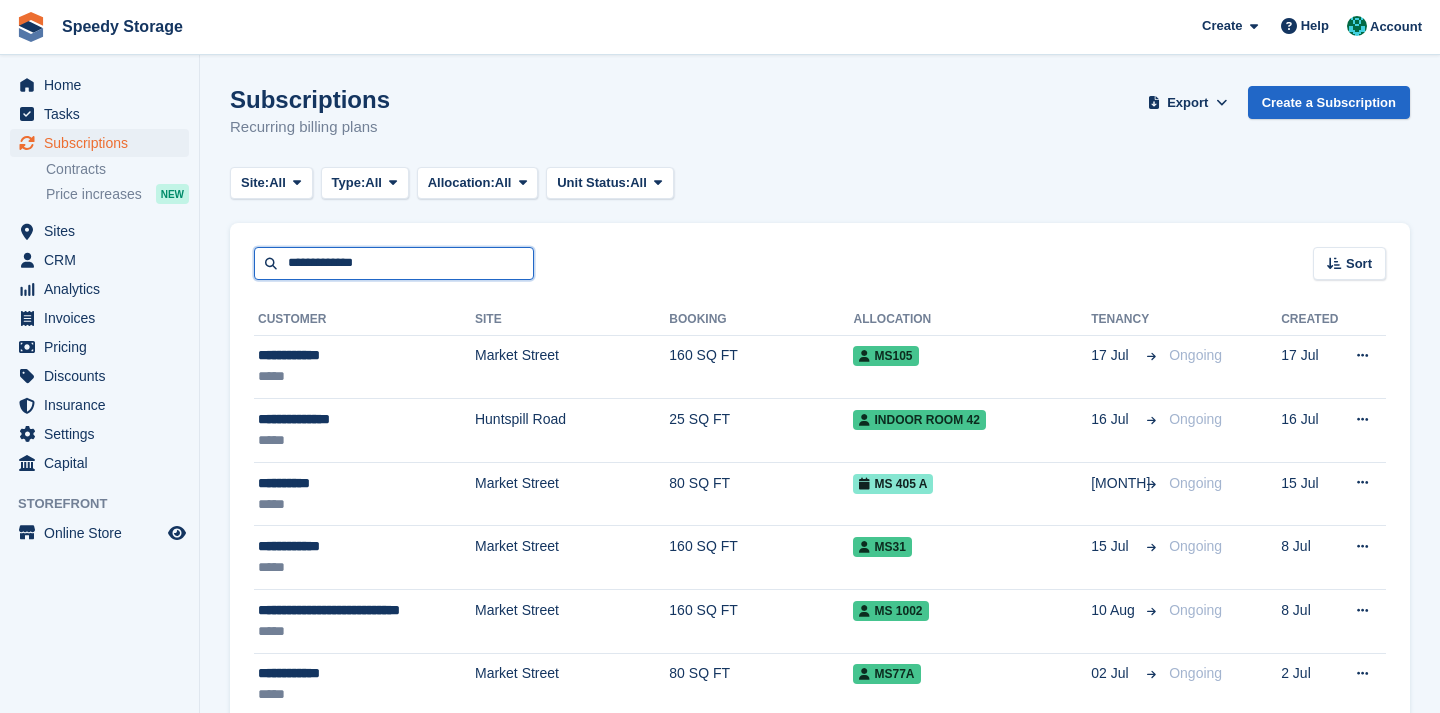 type on "**********" 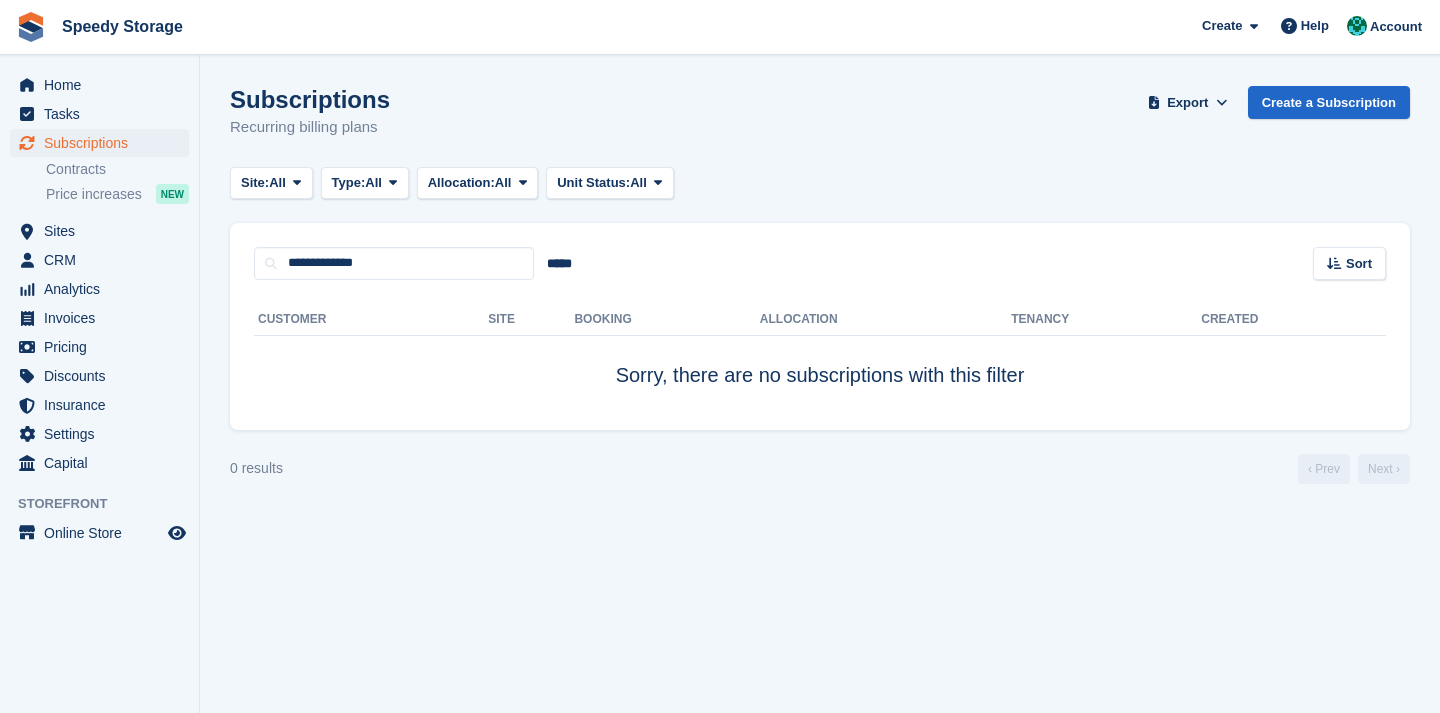 scroll, scrollTop: 0, scrollLeft: 0, axis: both 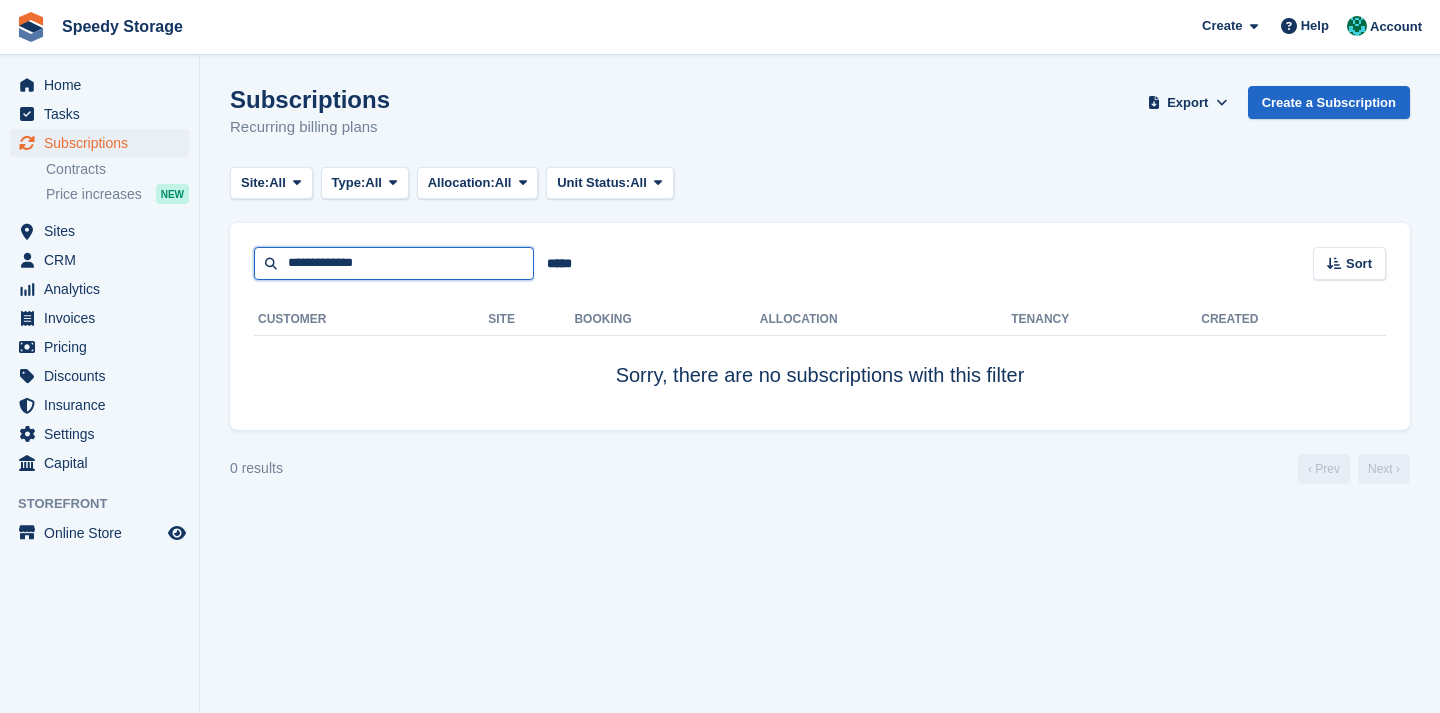 click on "**********" at bounding box center (394, 263) 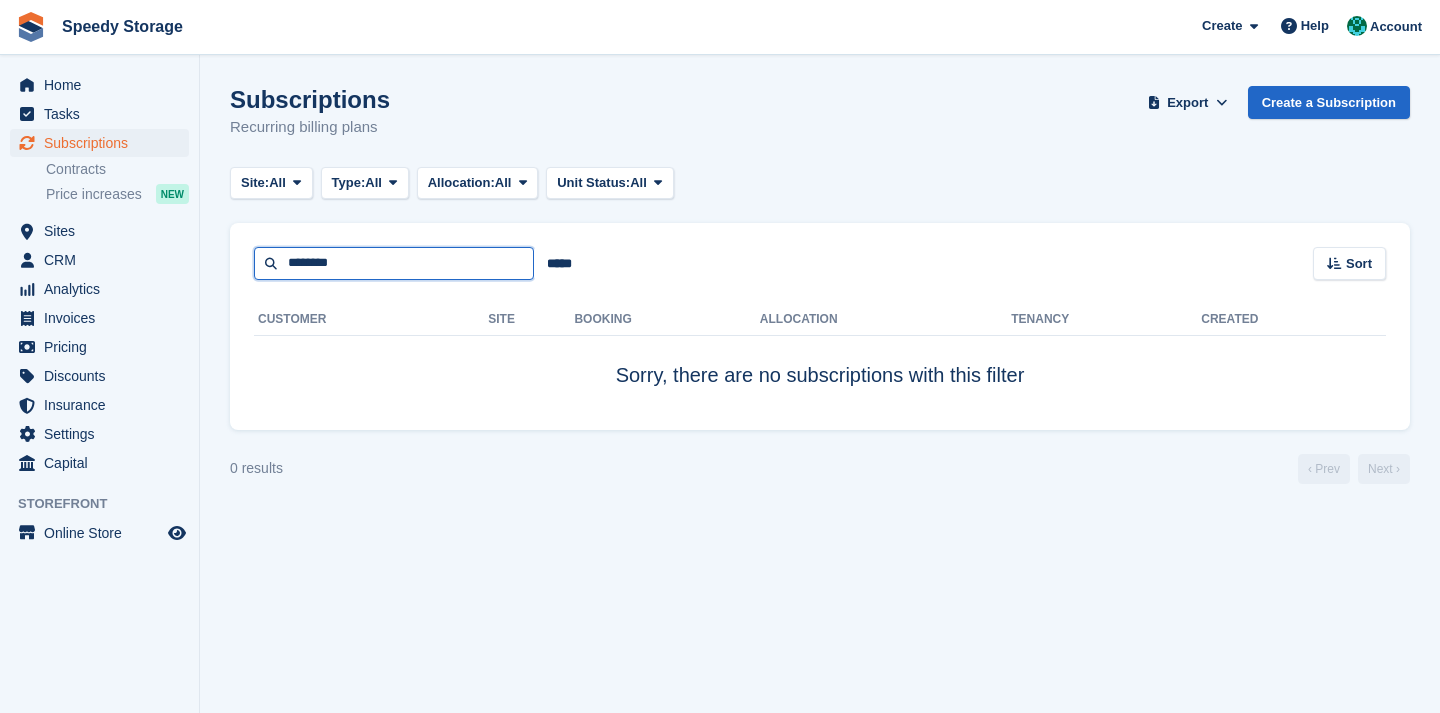 type on "********" 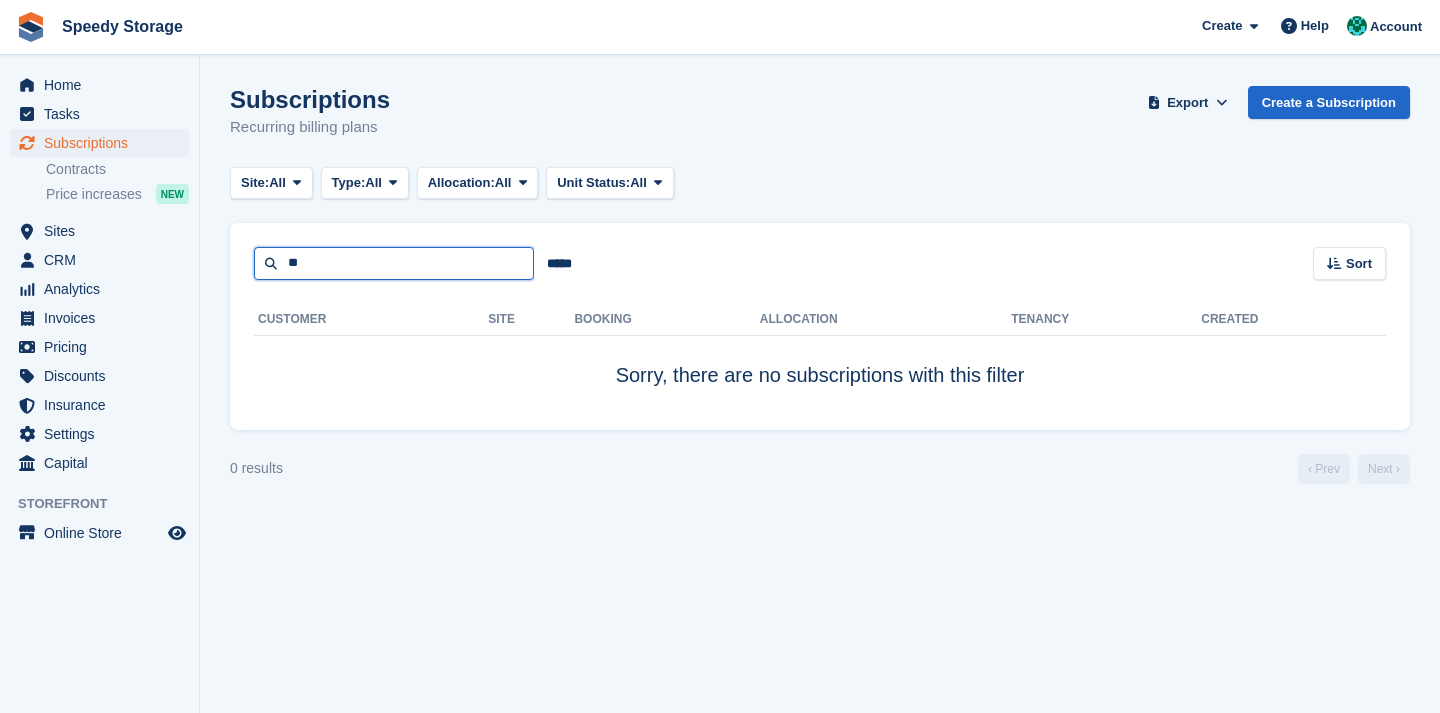 type on "*" 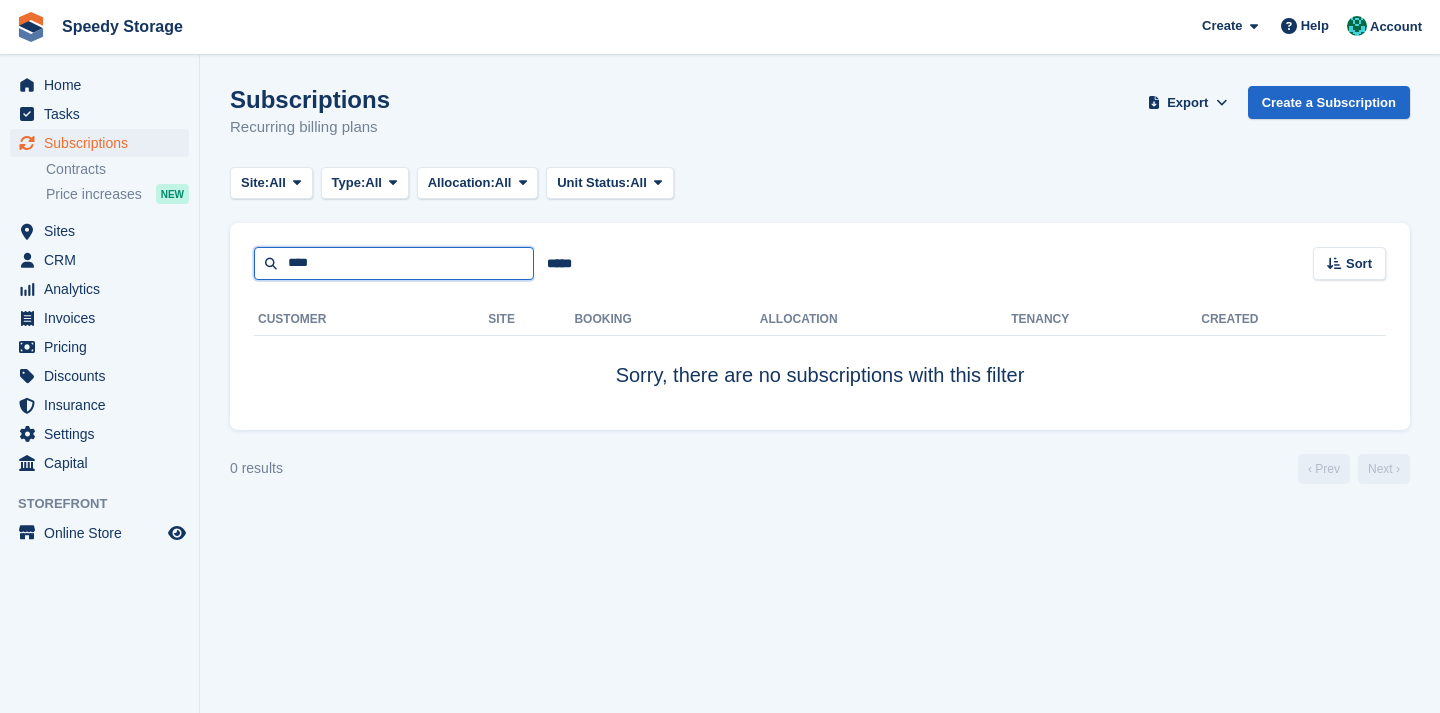 type on "****" 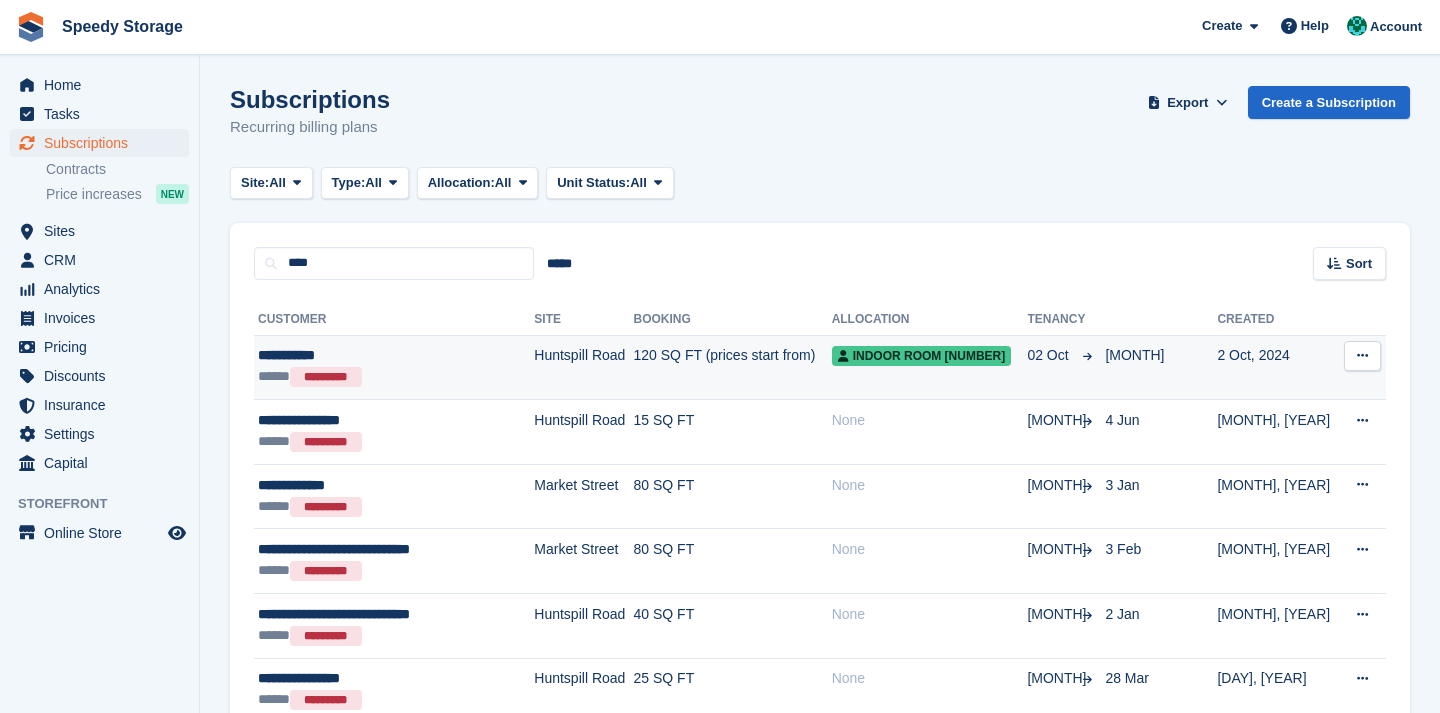 scroll, scrollTop: 0, scrollLeft: 0, axis: both 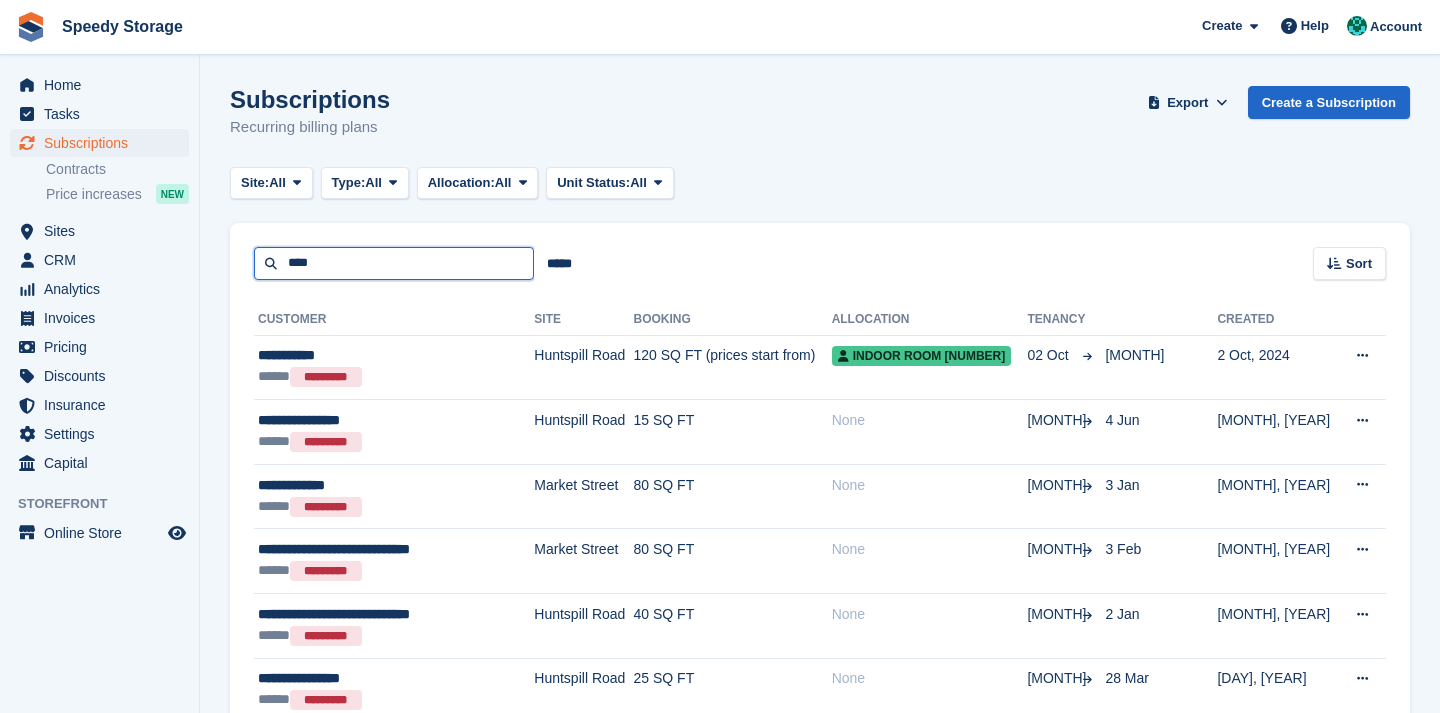 click on "****" at bounding box center (394, 263) 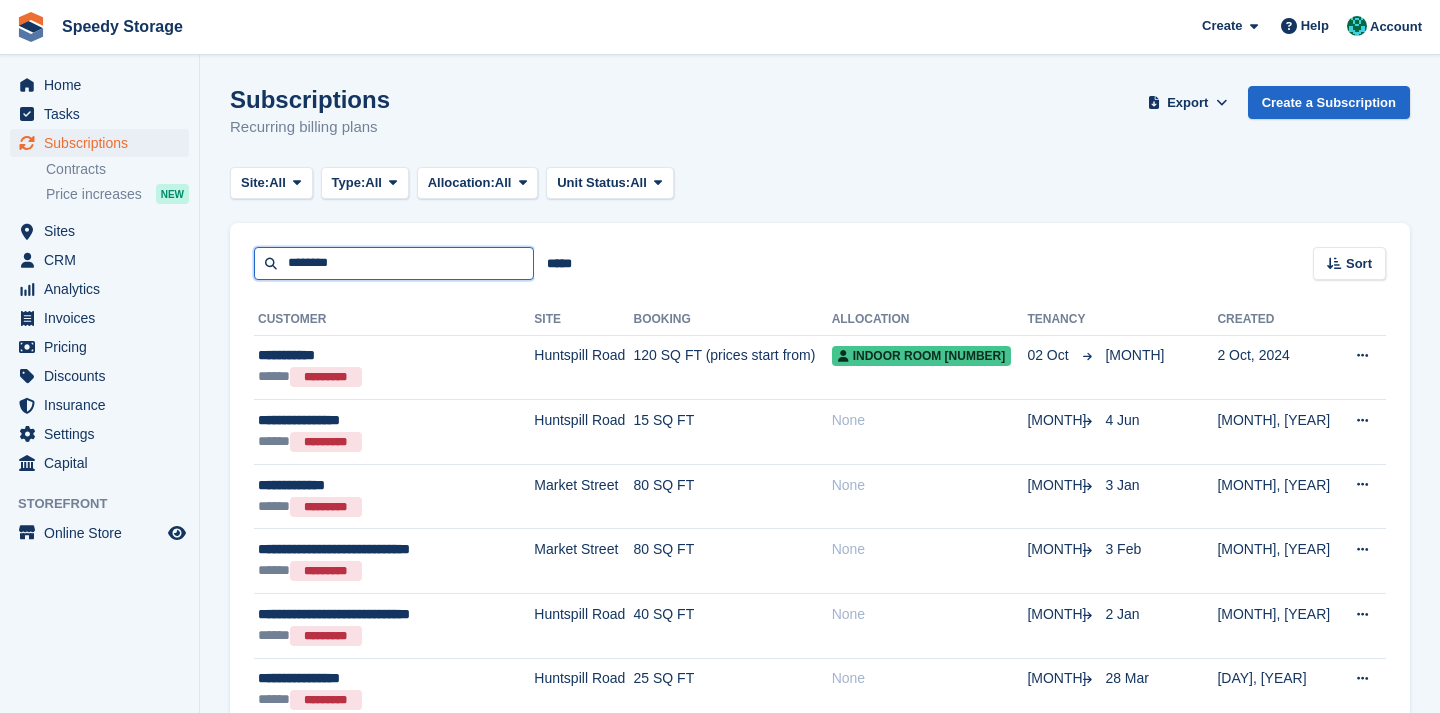type on "********" 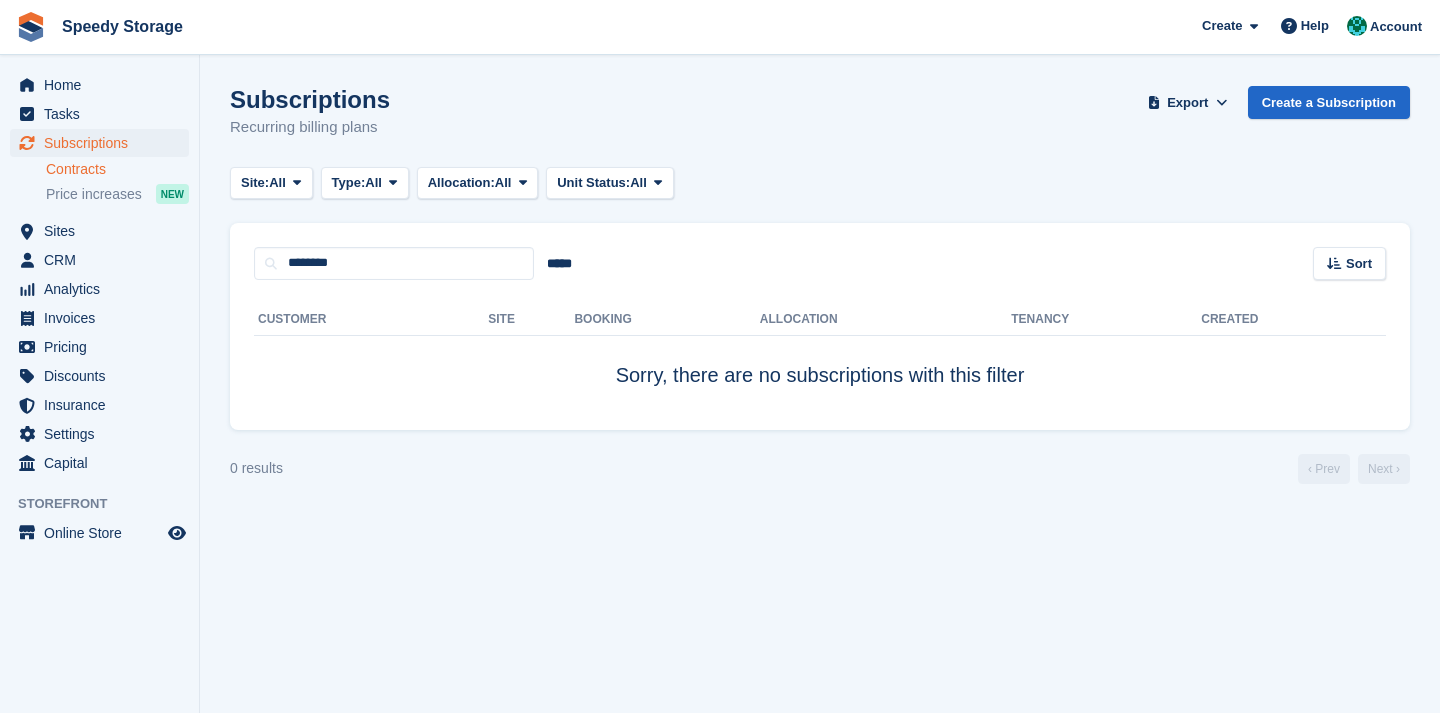 click on "Contracts" at bounding box center [117, 169] 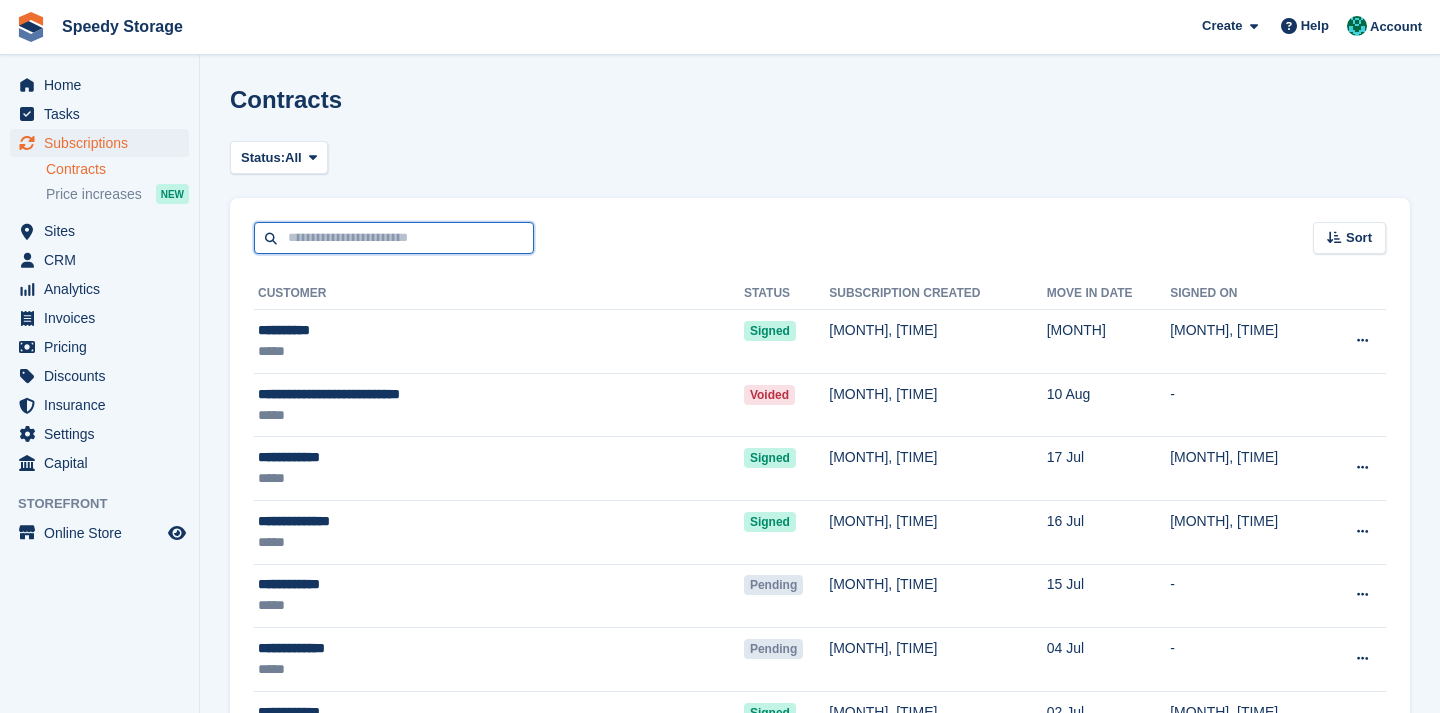 click at bounding box center (394, 238) 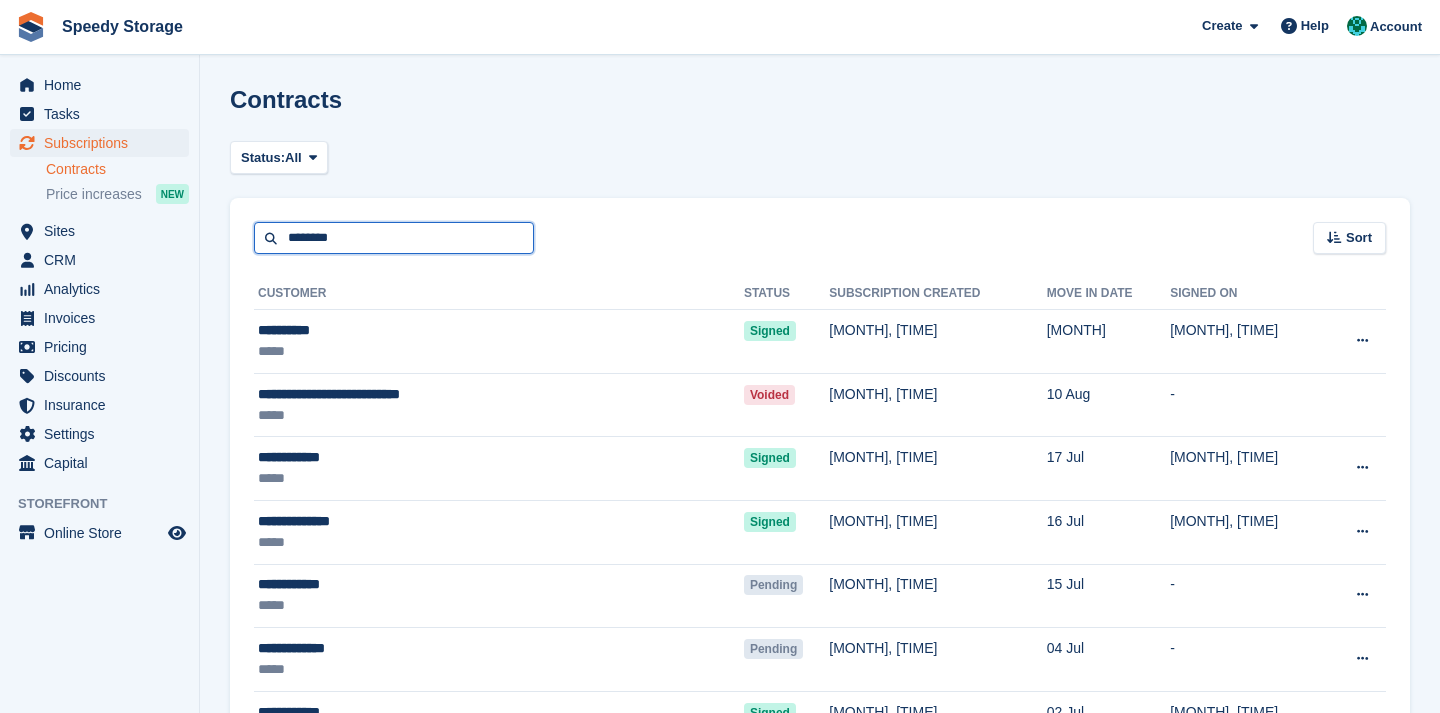 type on "********" 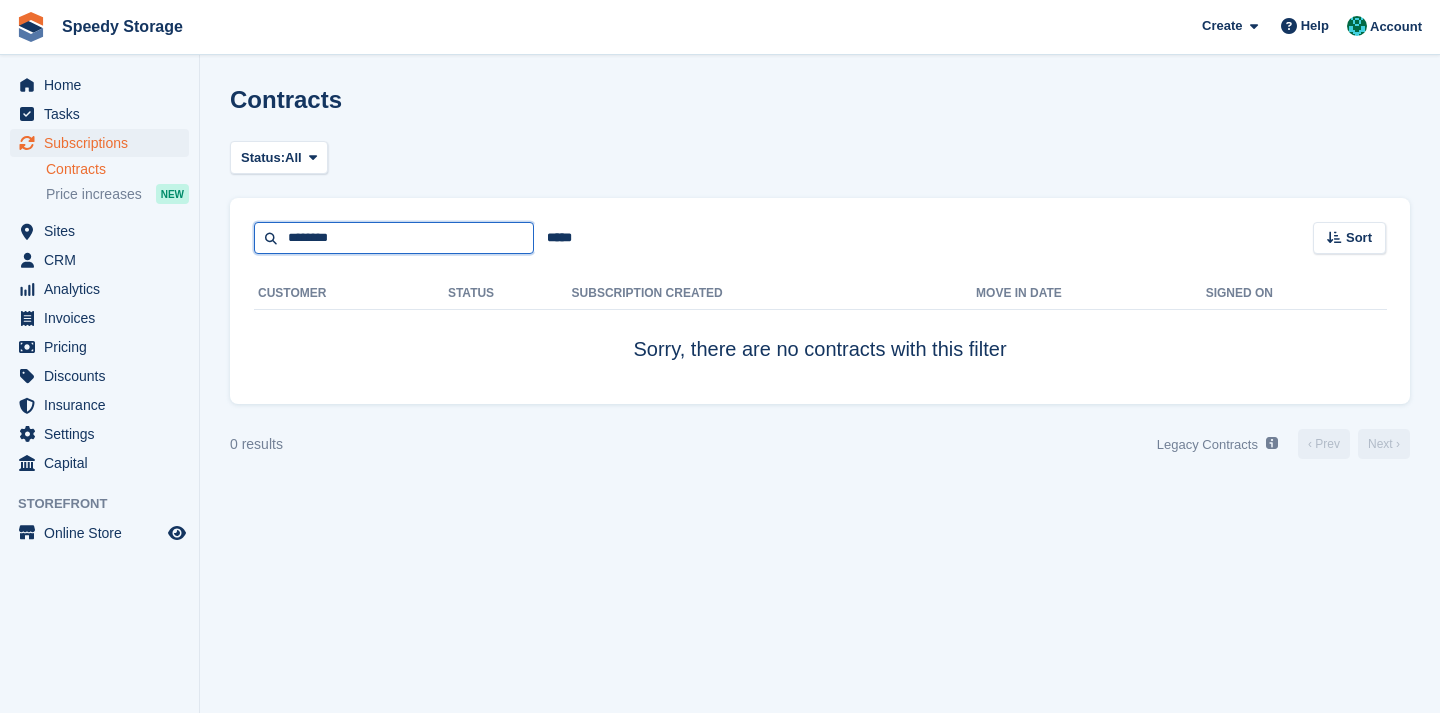 click on "********" at bounding box center (394, 238) 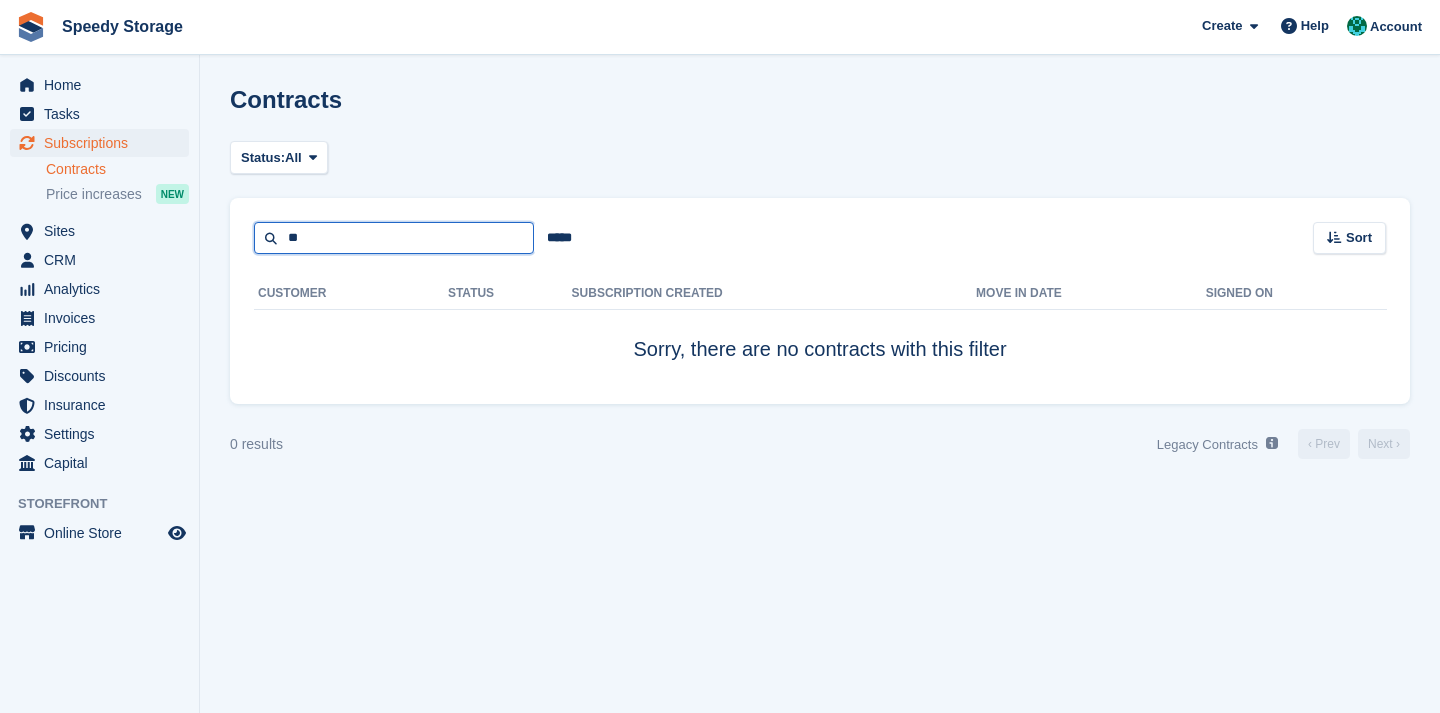 type on "*" 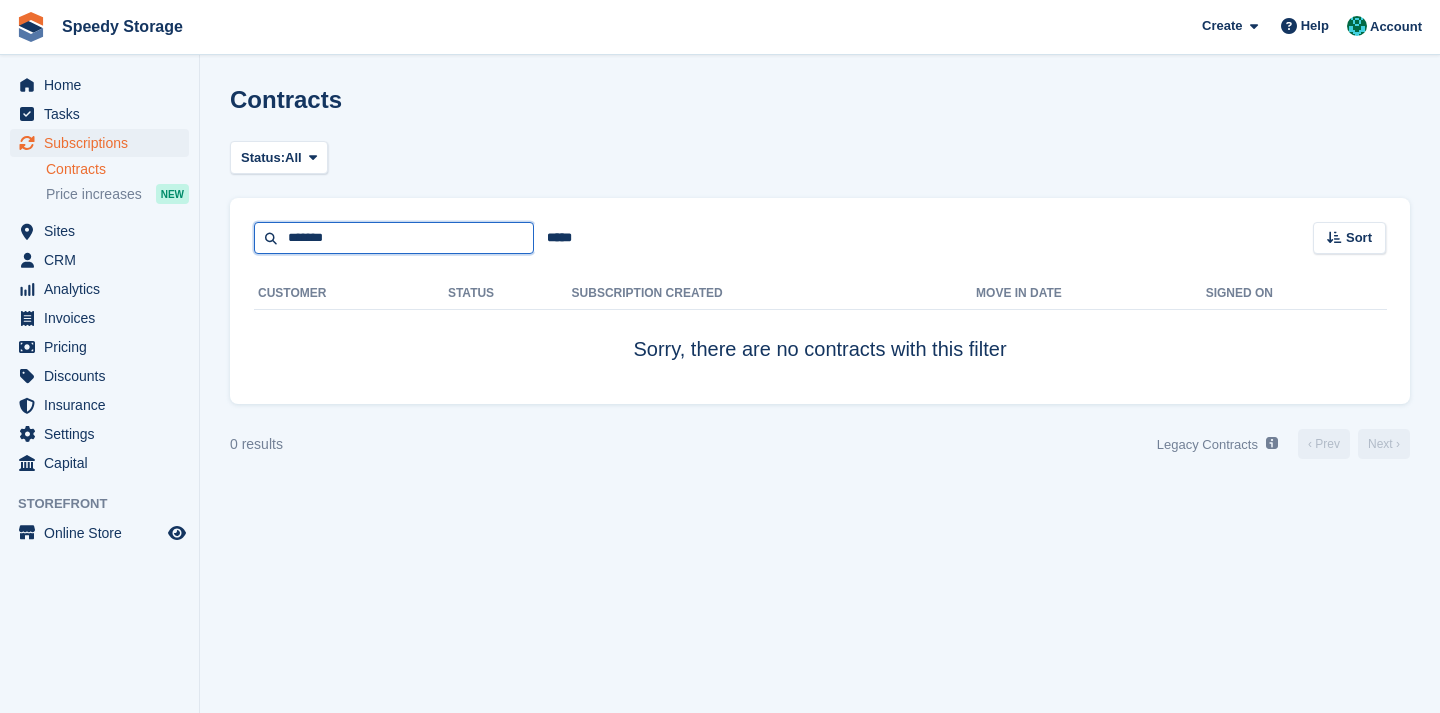 type on "********" 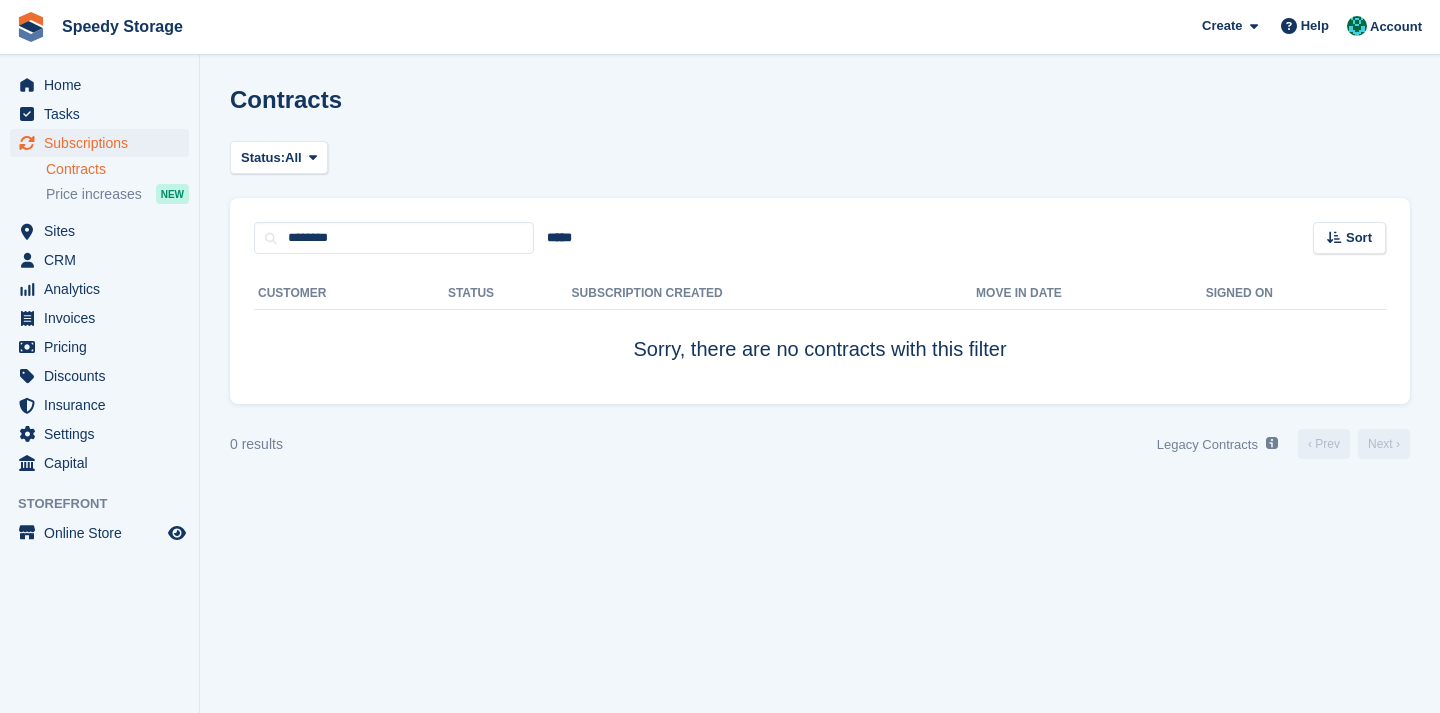 click on "Contracts" at bounding box center (117, 169) 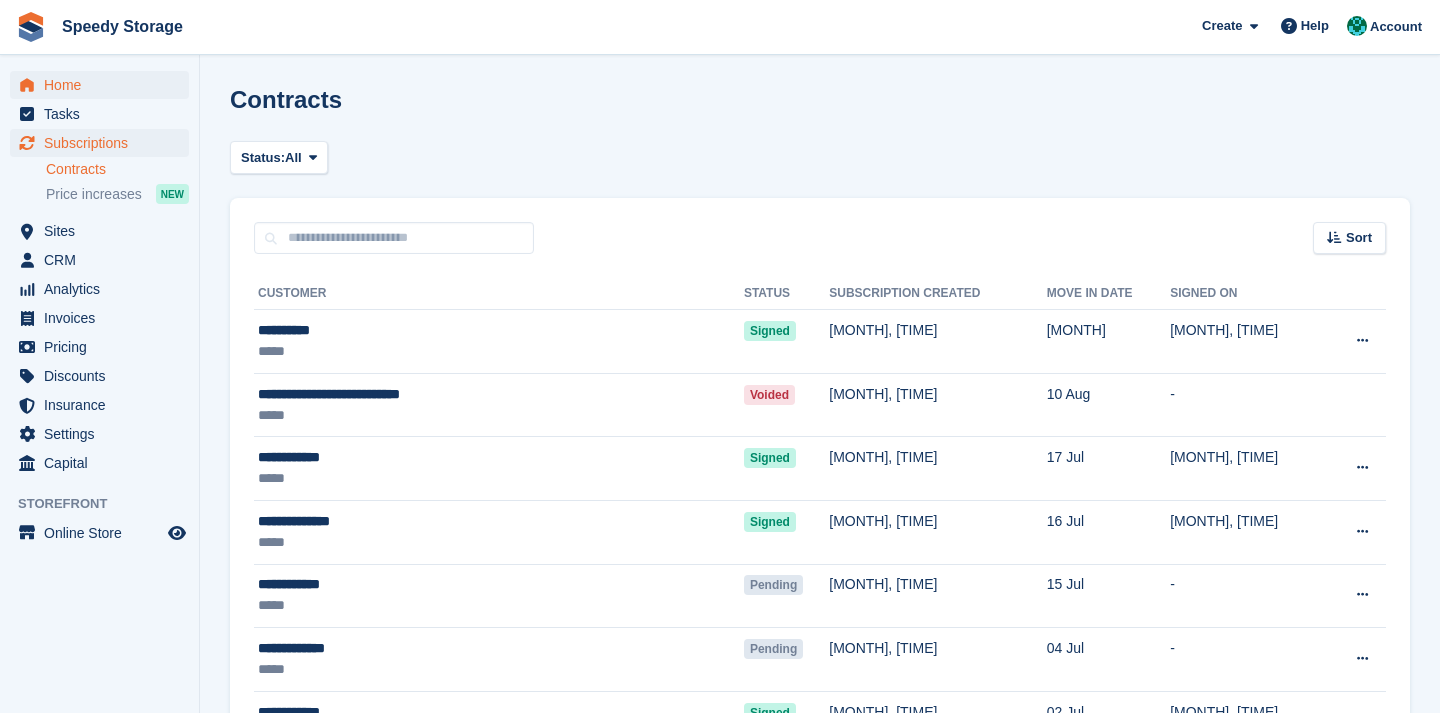 click on "Home" at bounding box center [104, 85] 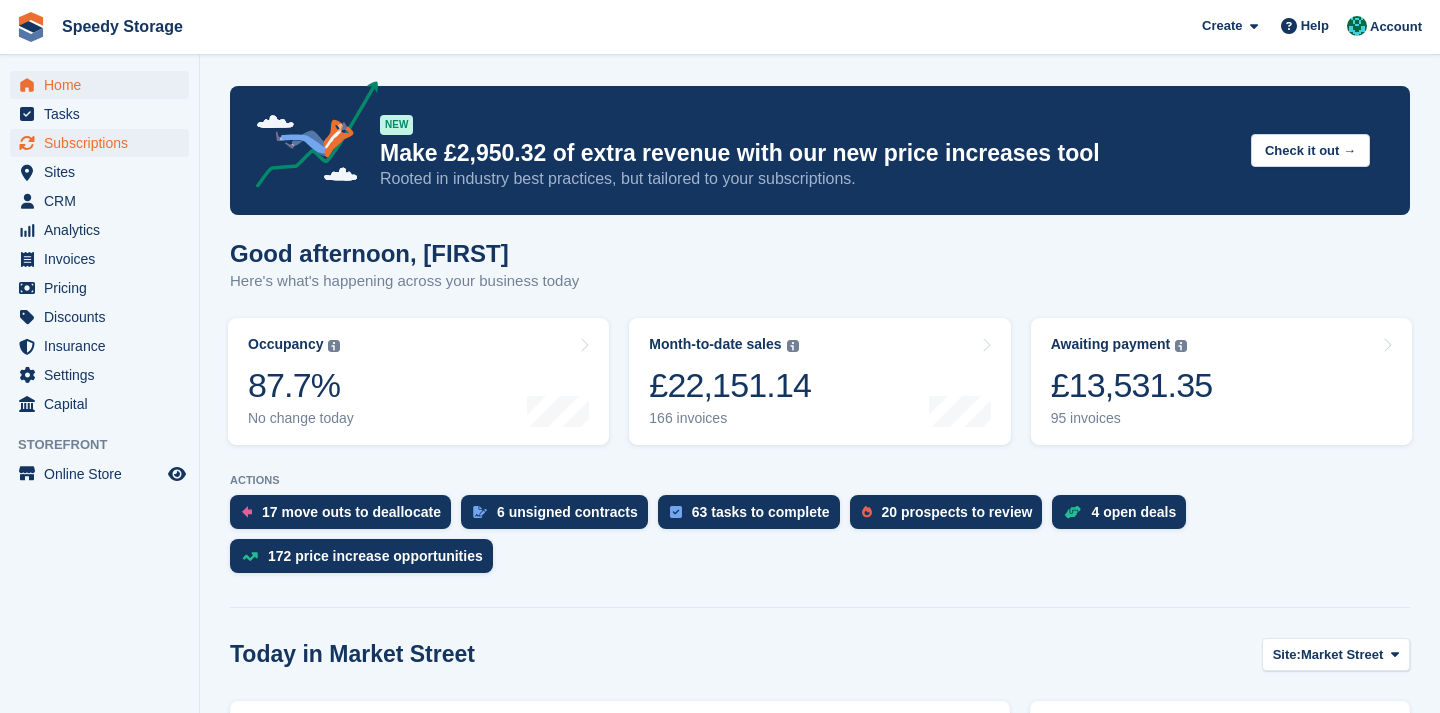 scroll, scrollTop: 0, scrollLeft: 0, axis: both 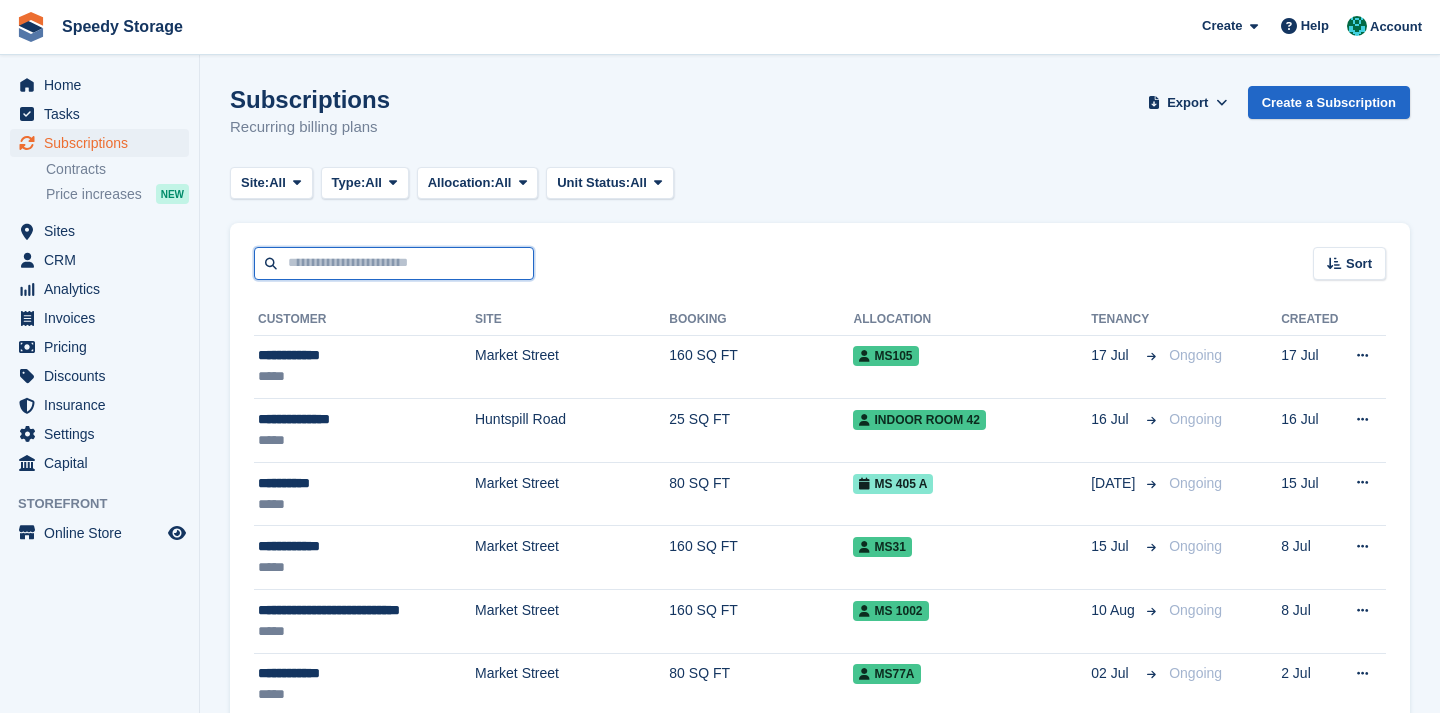 click at bounding box center (394, 263) 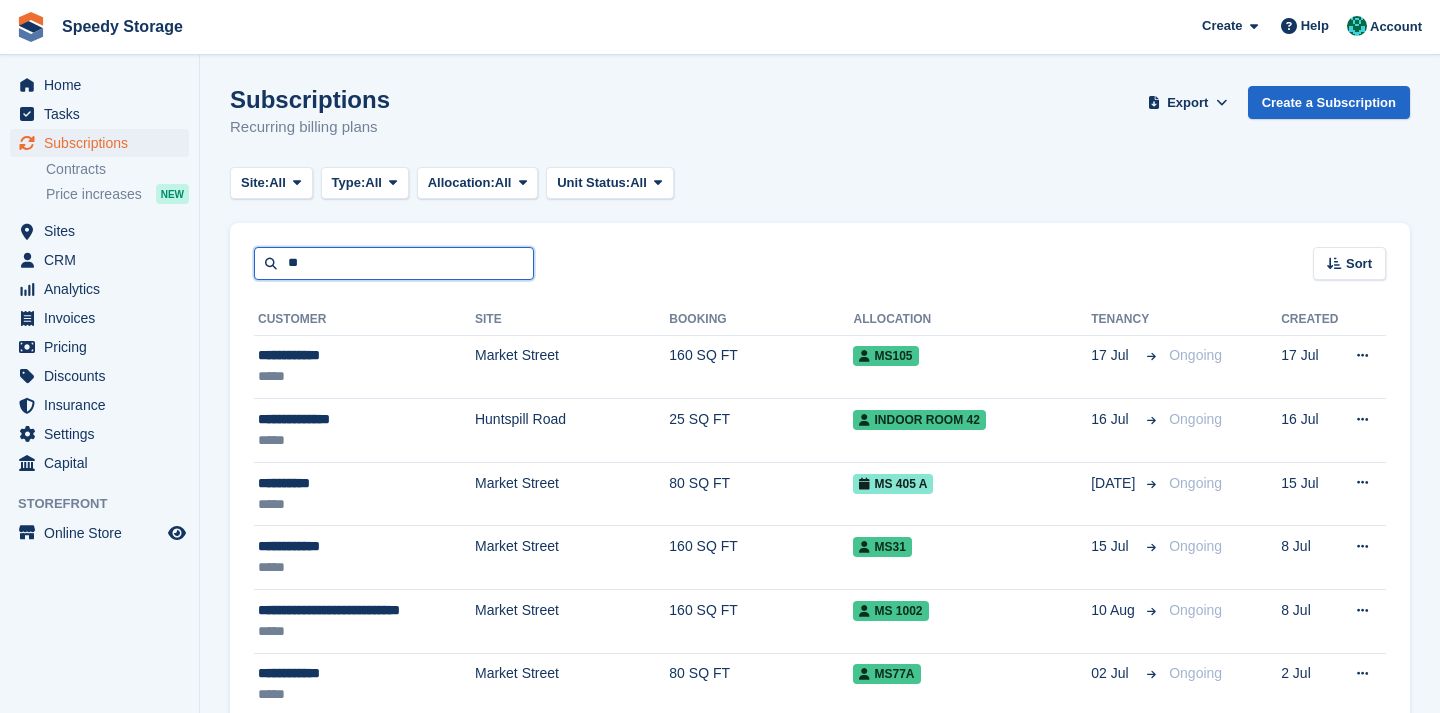 type on "**" 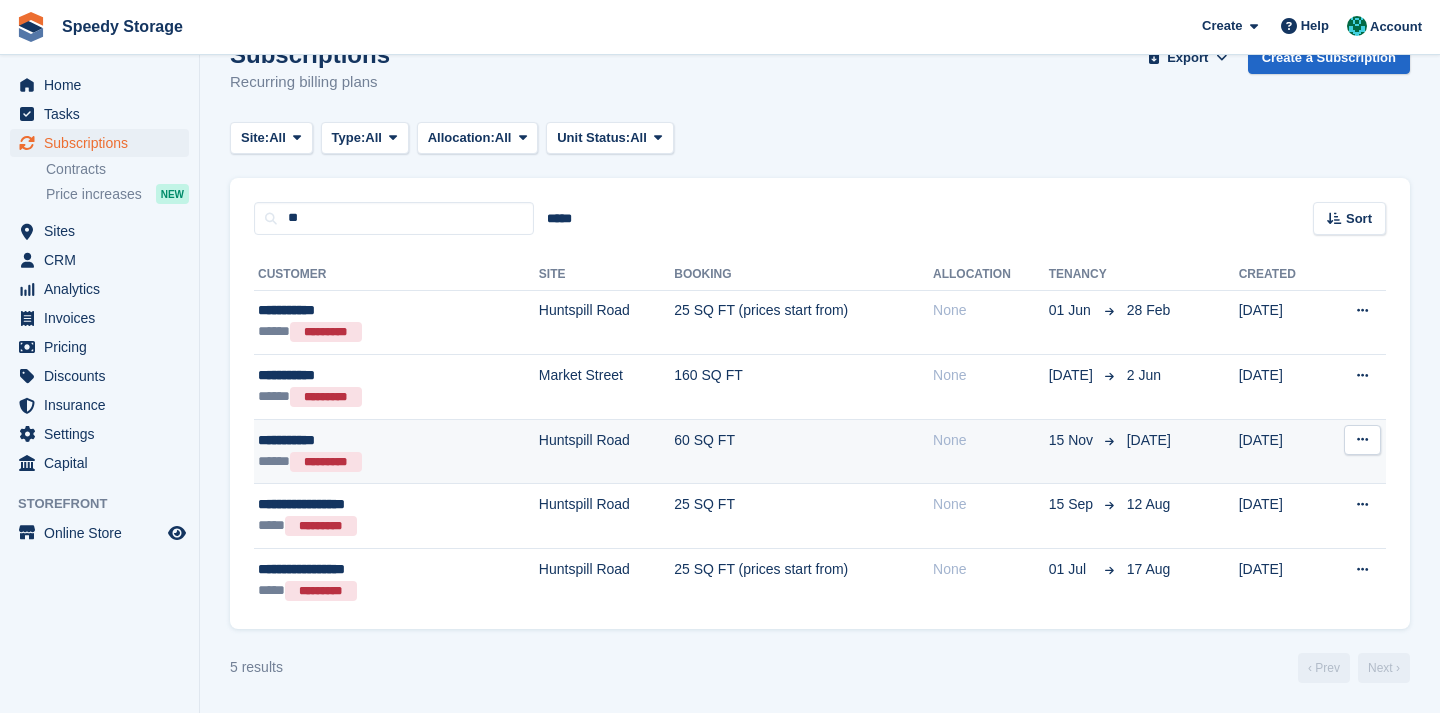 scroll, scrollTop: 44, scrollLeft: 0, axis: vertical 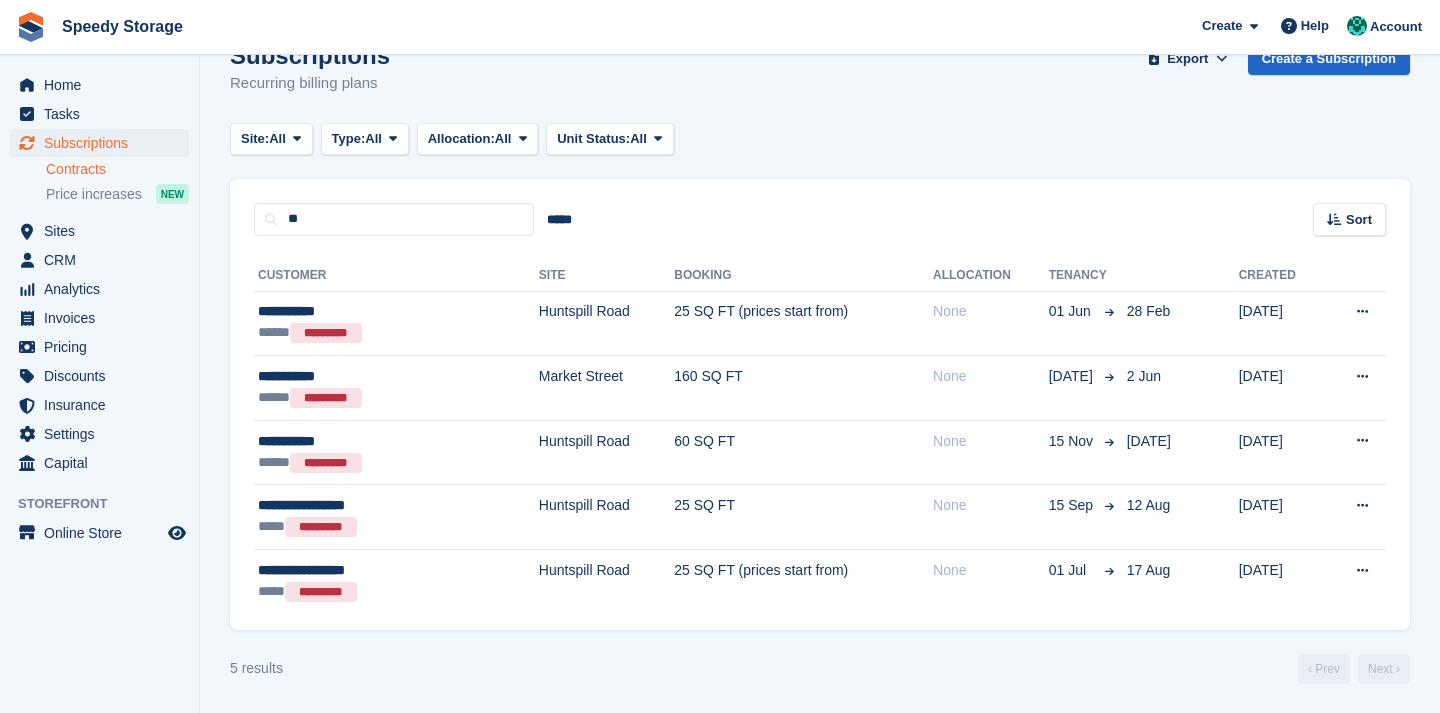 click on "Contracts" at bounding box center (117, 169) 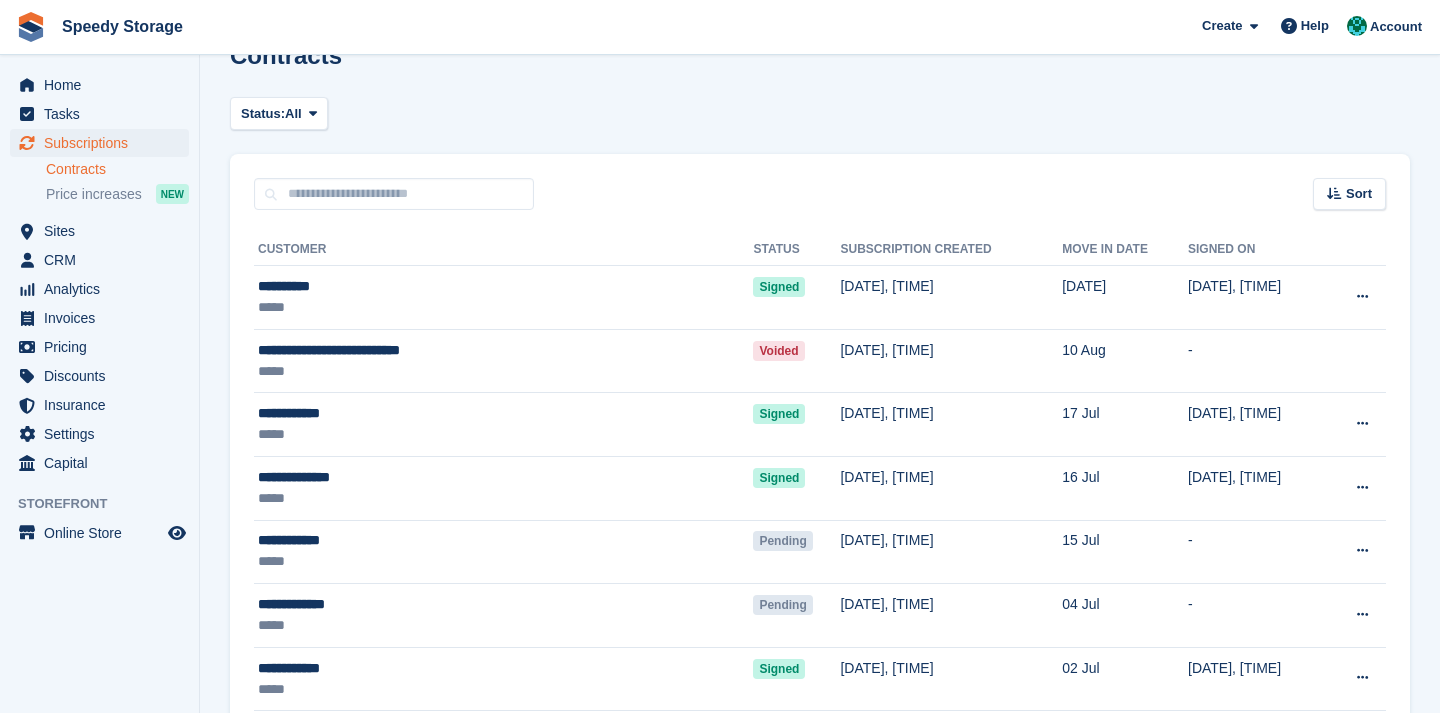 scroll, scrollTop: 0, scrollLeft: 0, axis: both 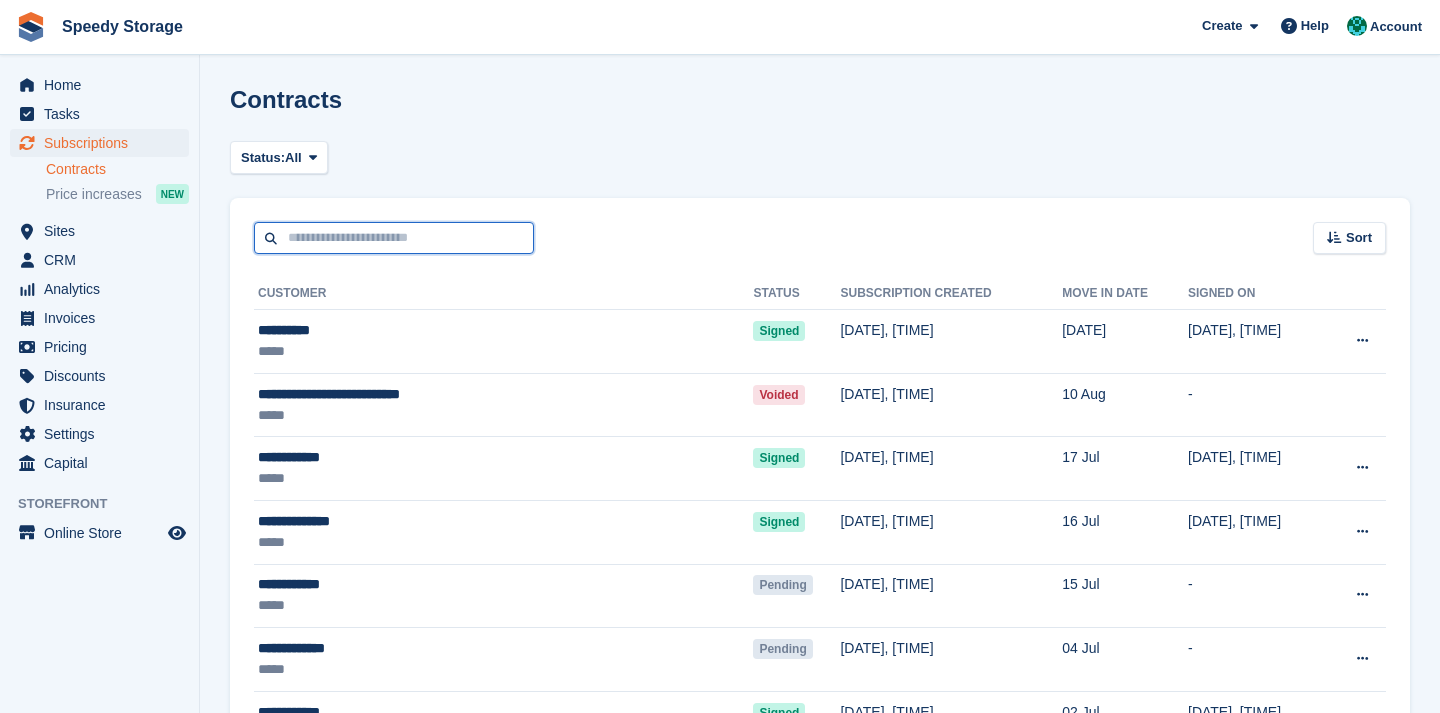 click at bounding box center (394, 238) 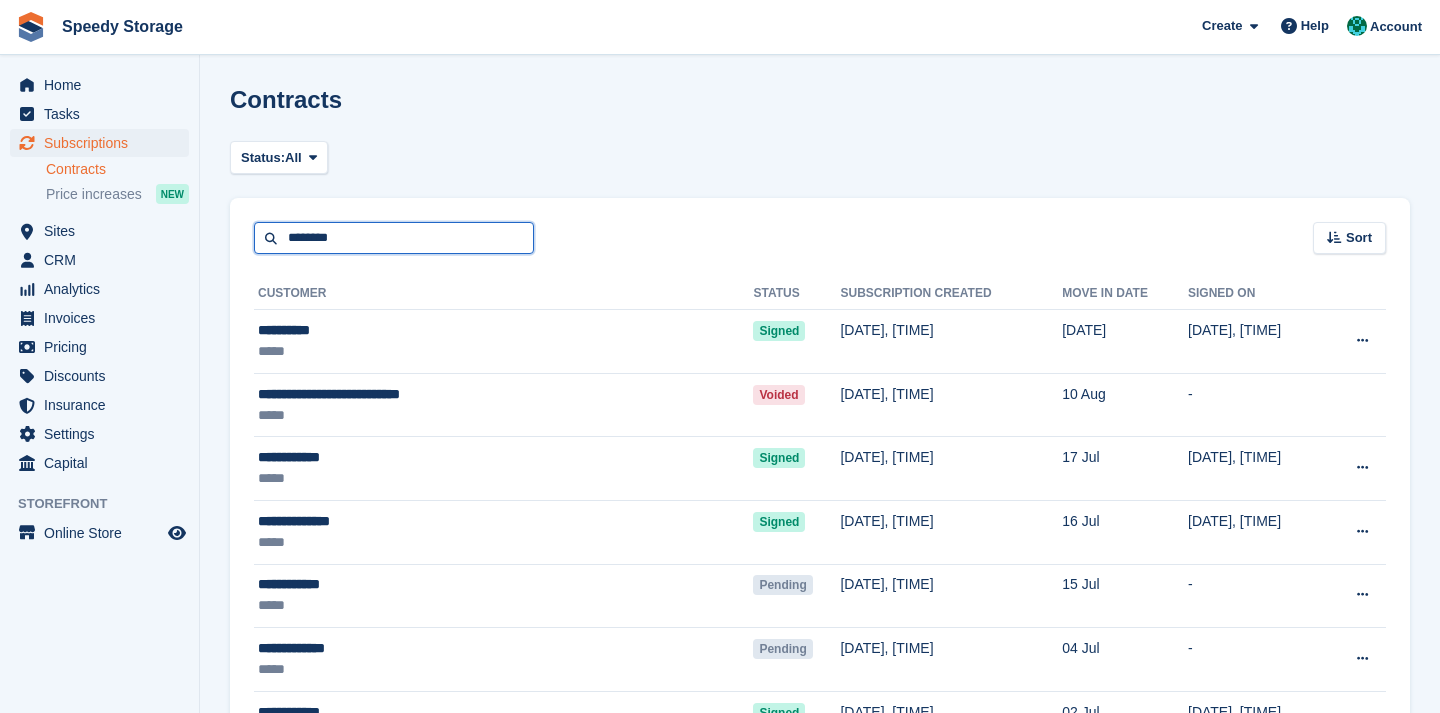 type on "********" 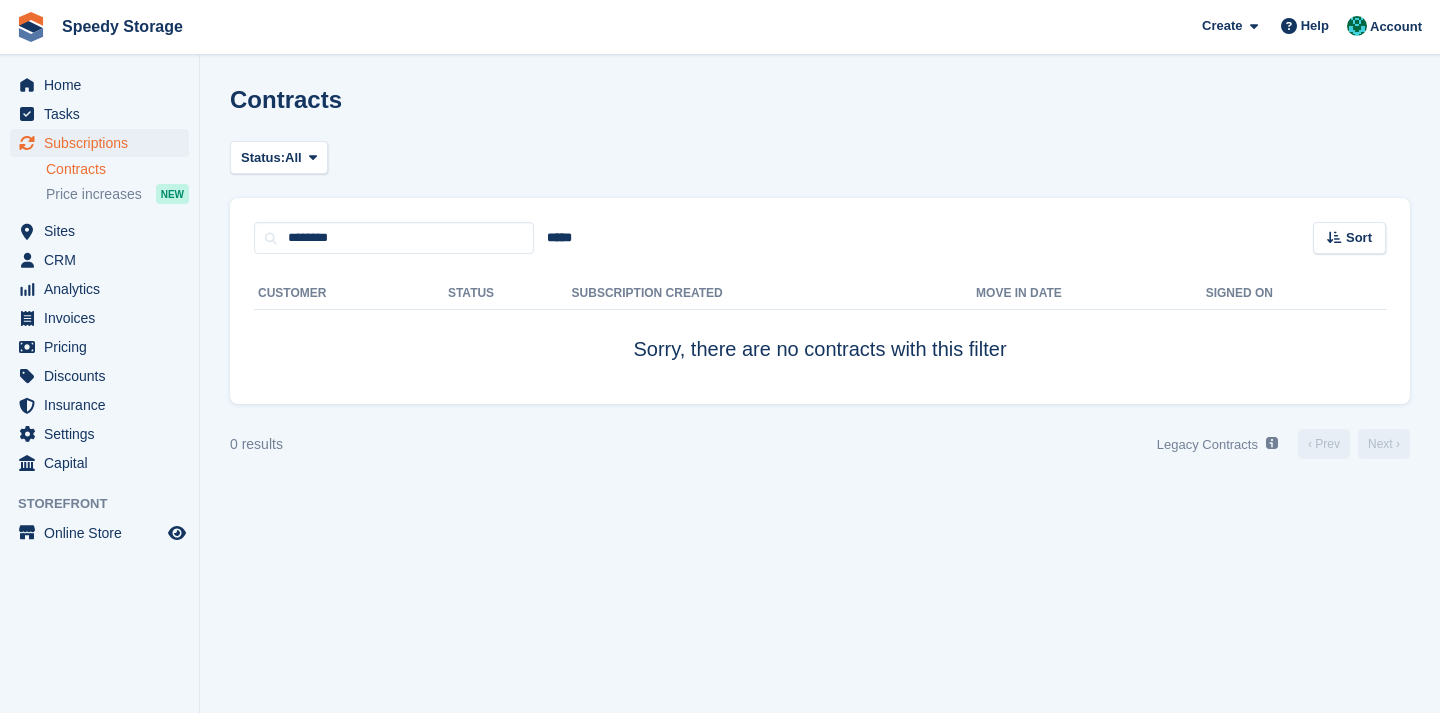click on "Contracts" at bounding box center [117, 169] 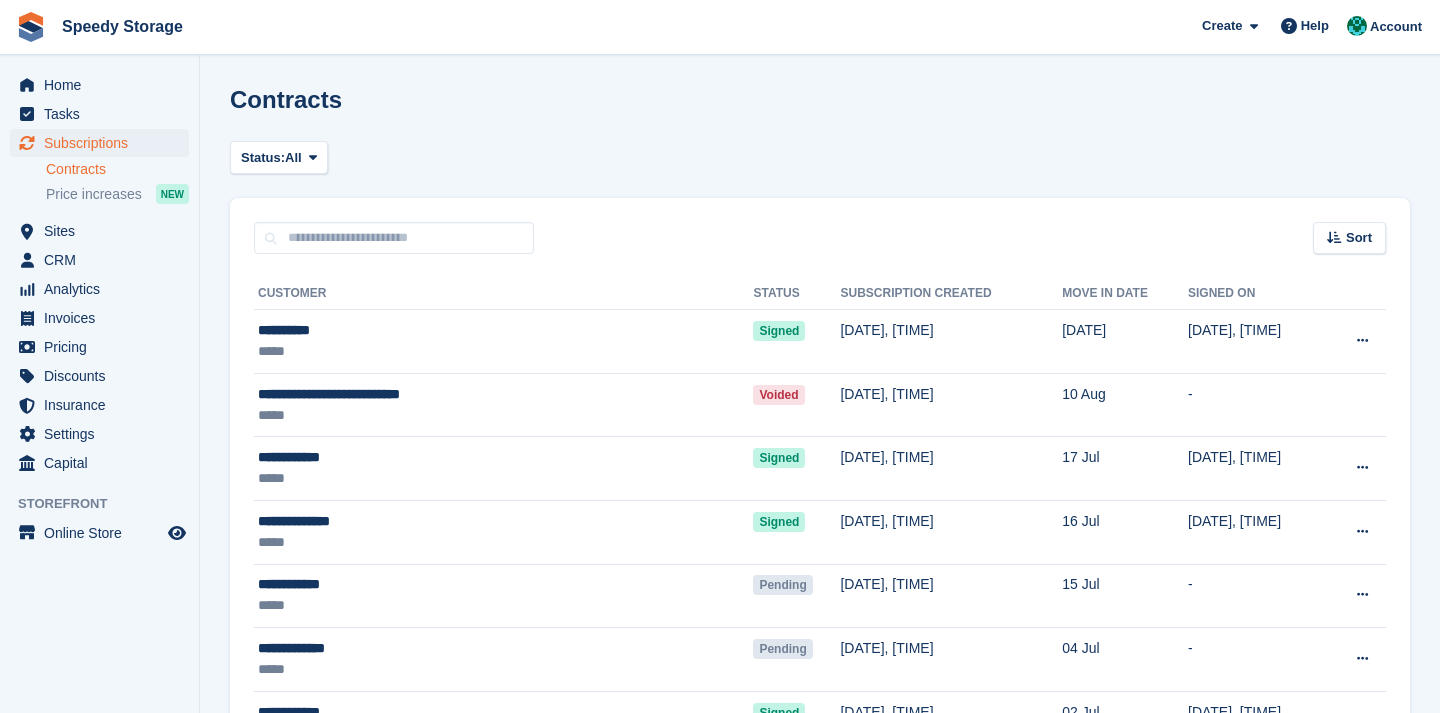 scroll, scrollTop: 0, scrollLeft: 0, axis: both 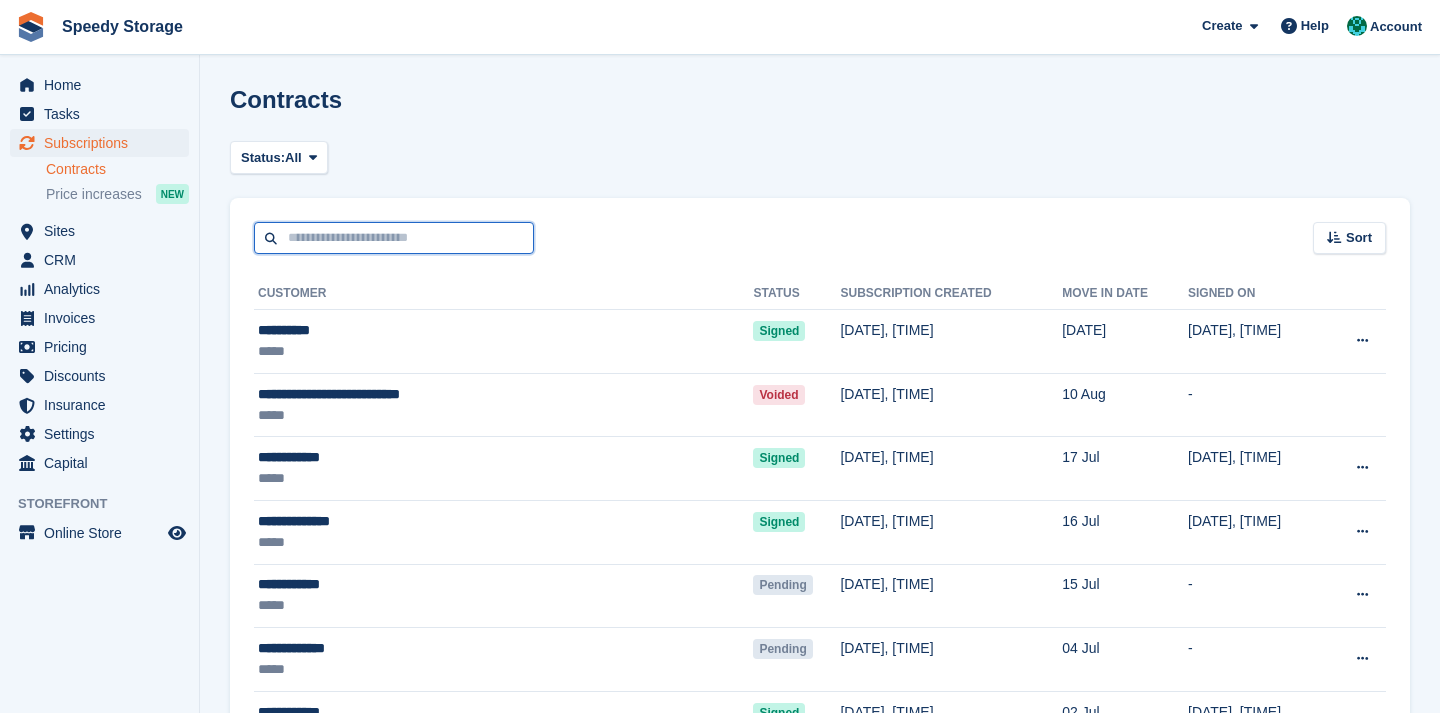click at bounding box center (394, 238) 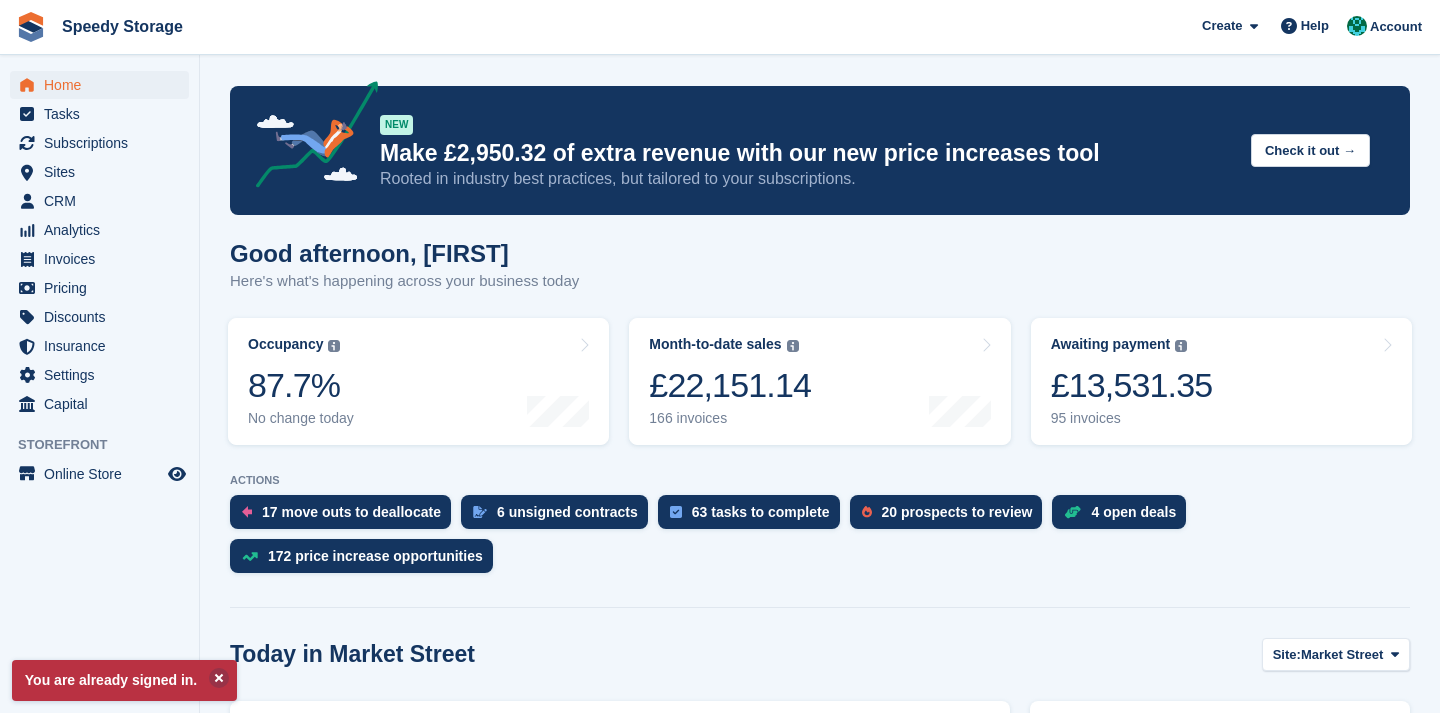 scroll, scrollTop: 0, scrollLeft: 0, axis: both 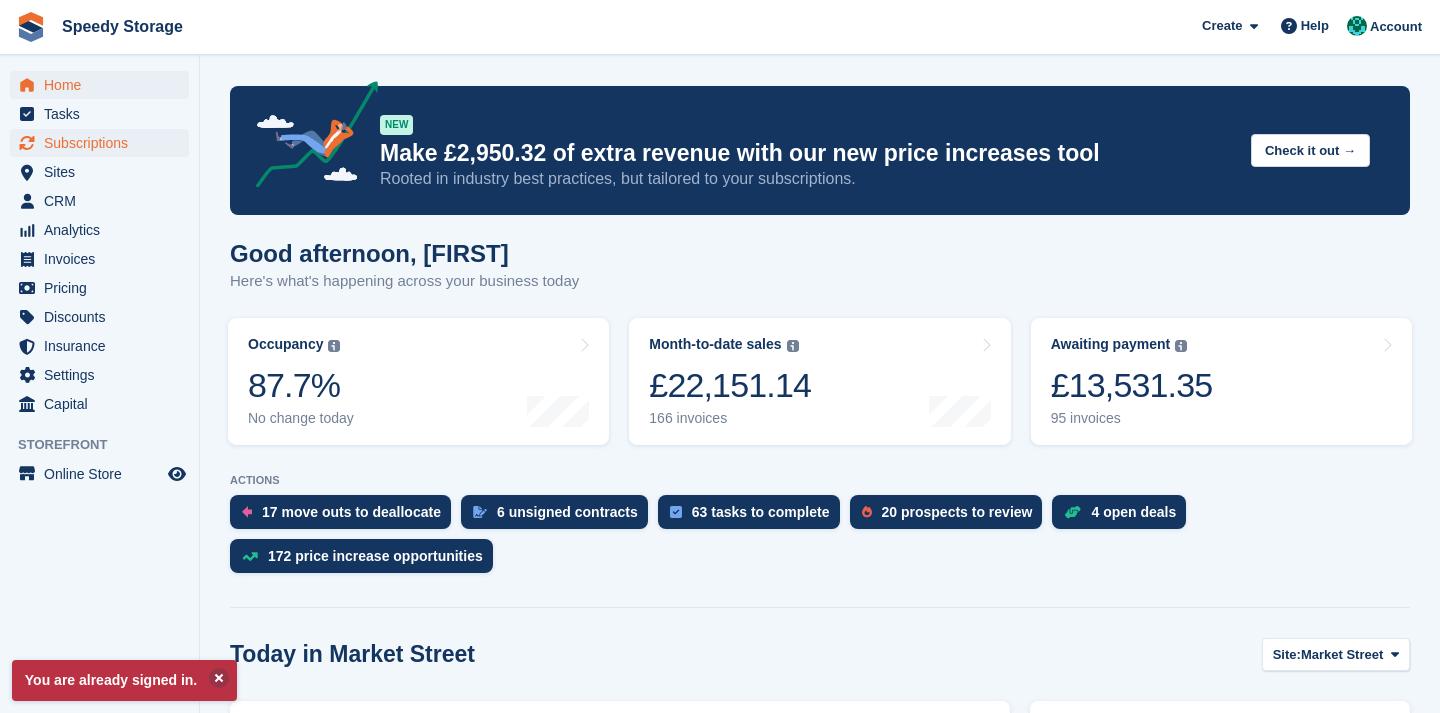 click on "Subscriptions" at bounding box center (104, 143) 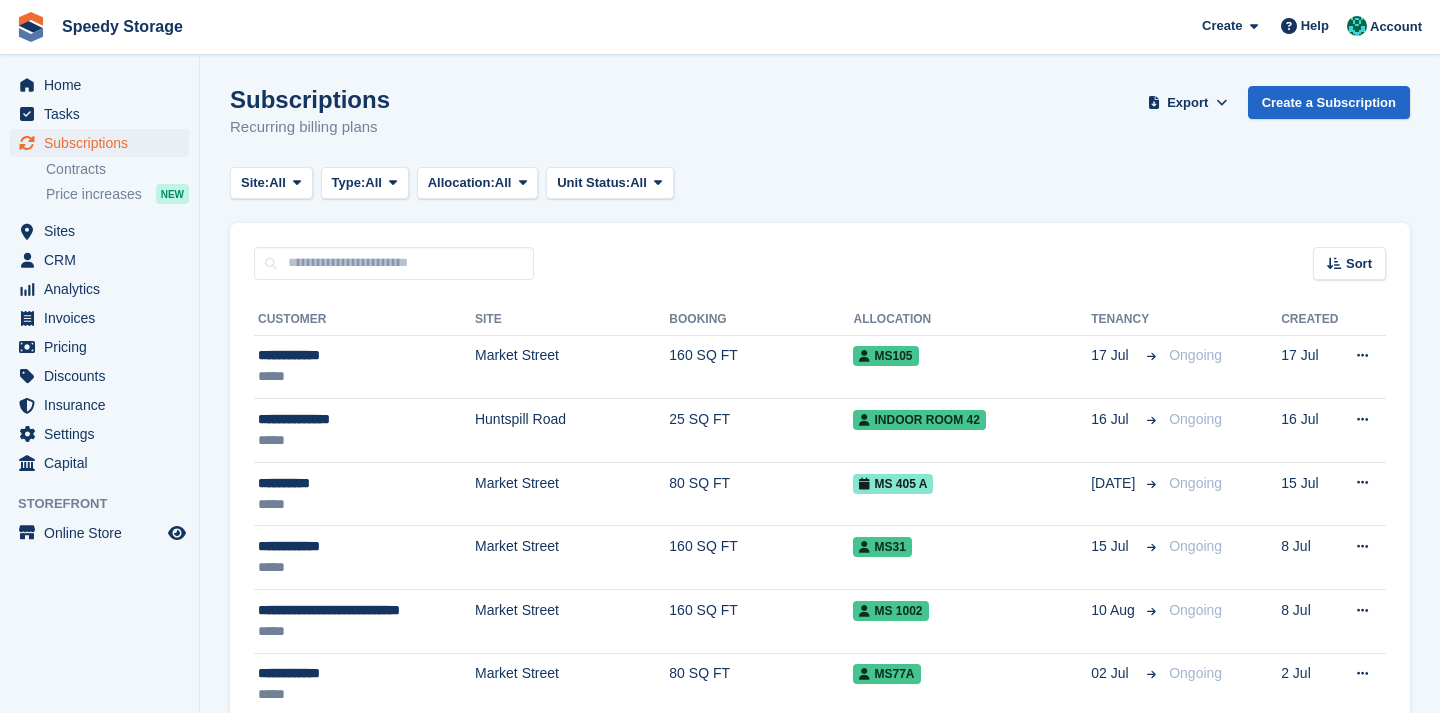scroll, scrollTop: 0, scrollLeft: 0, axis: both 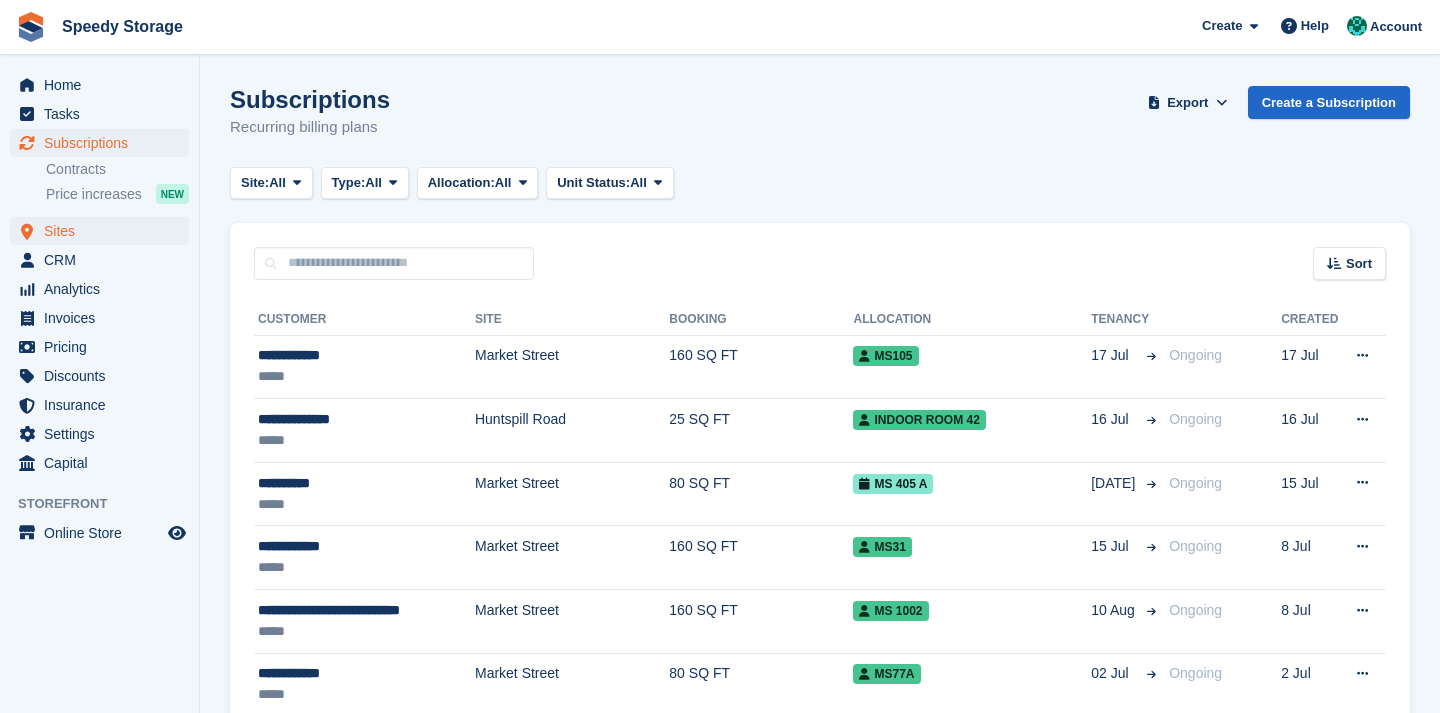 click on "Sites" at bounding box center [104, 231] 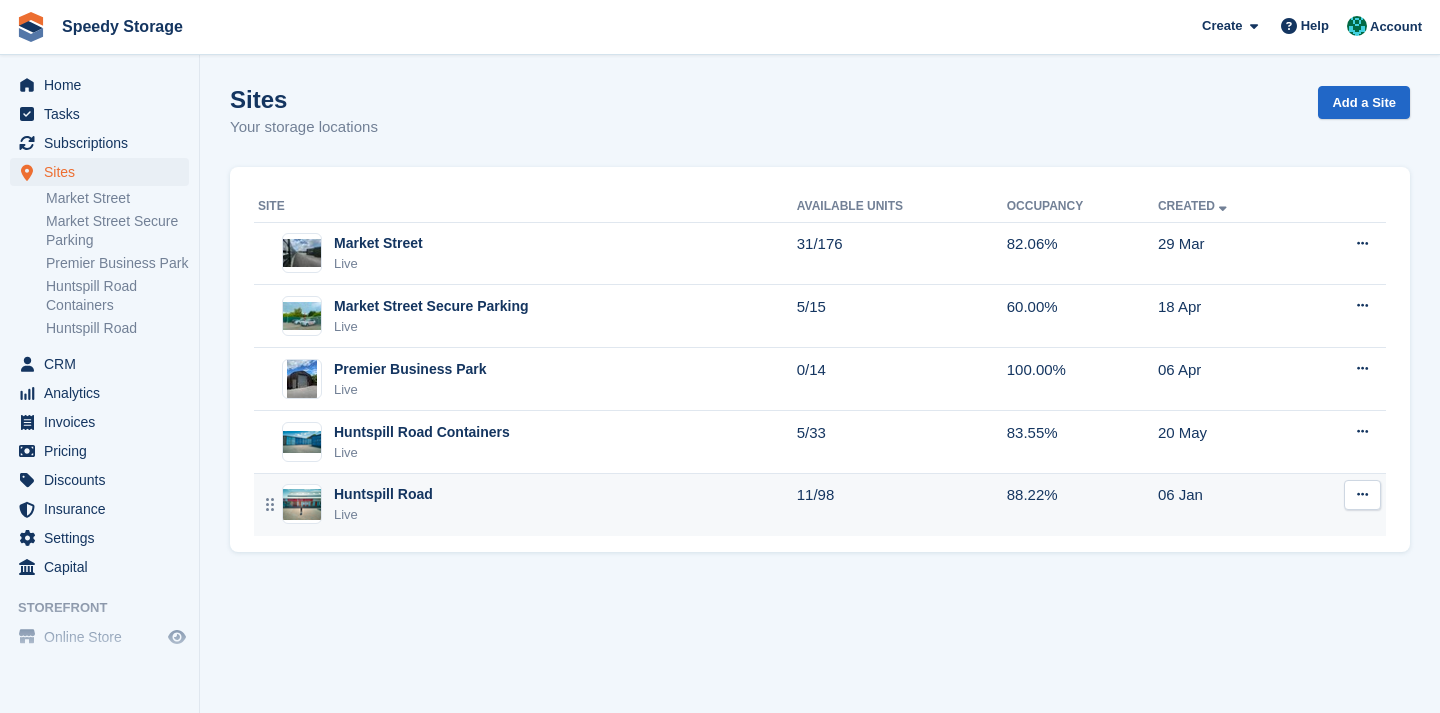 click on "Huntspill Road" at bounding box center (383, 494) 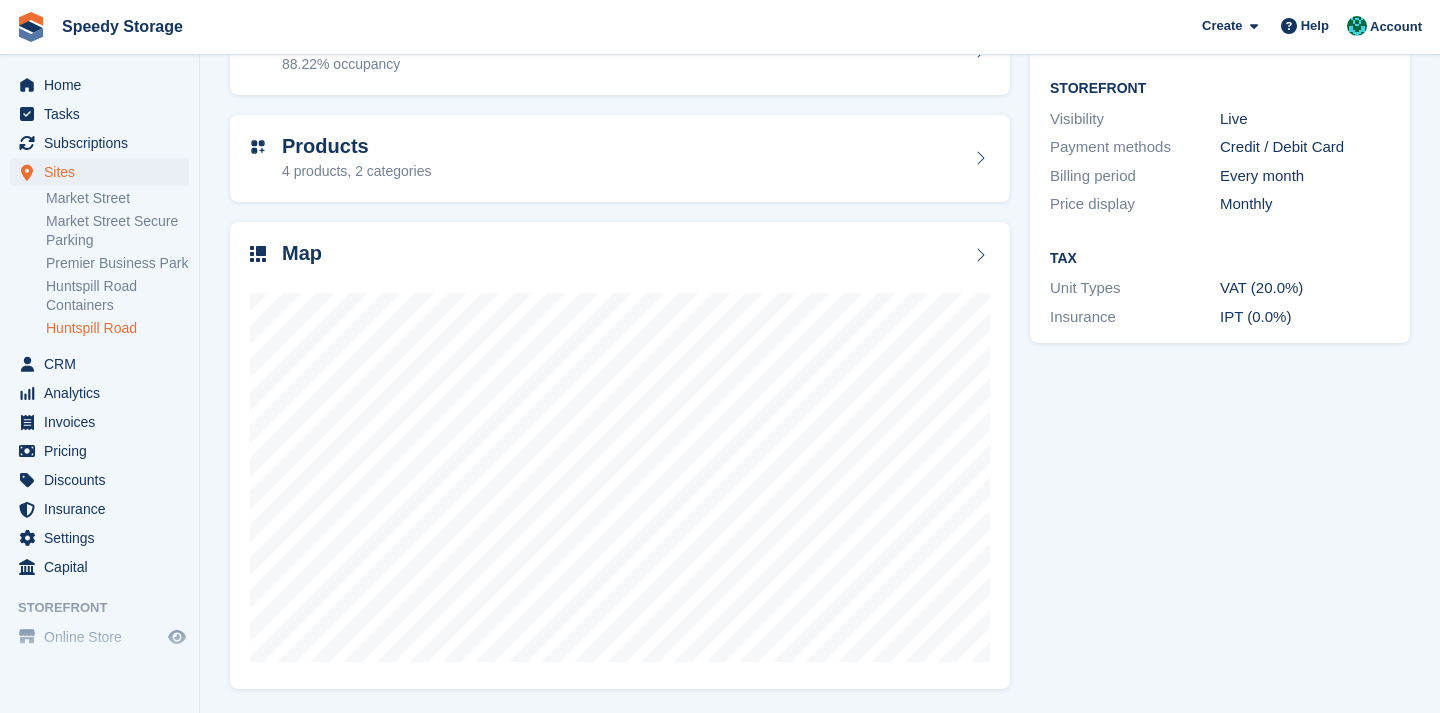 scroll, scrollTop: 246, scrollLeft: 0, axis: vertical 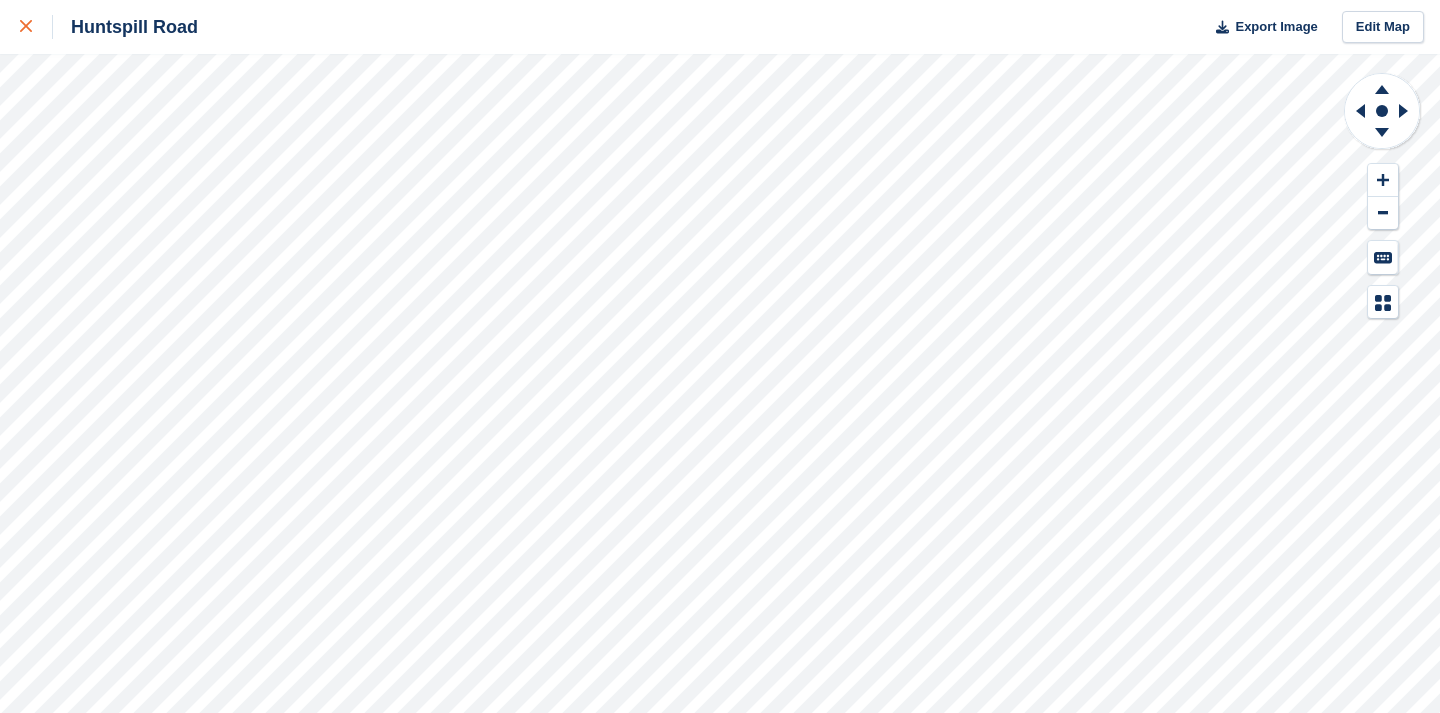 click at bounding box center [36, 27] 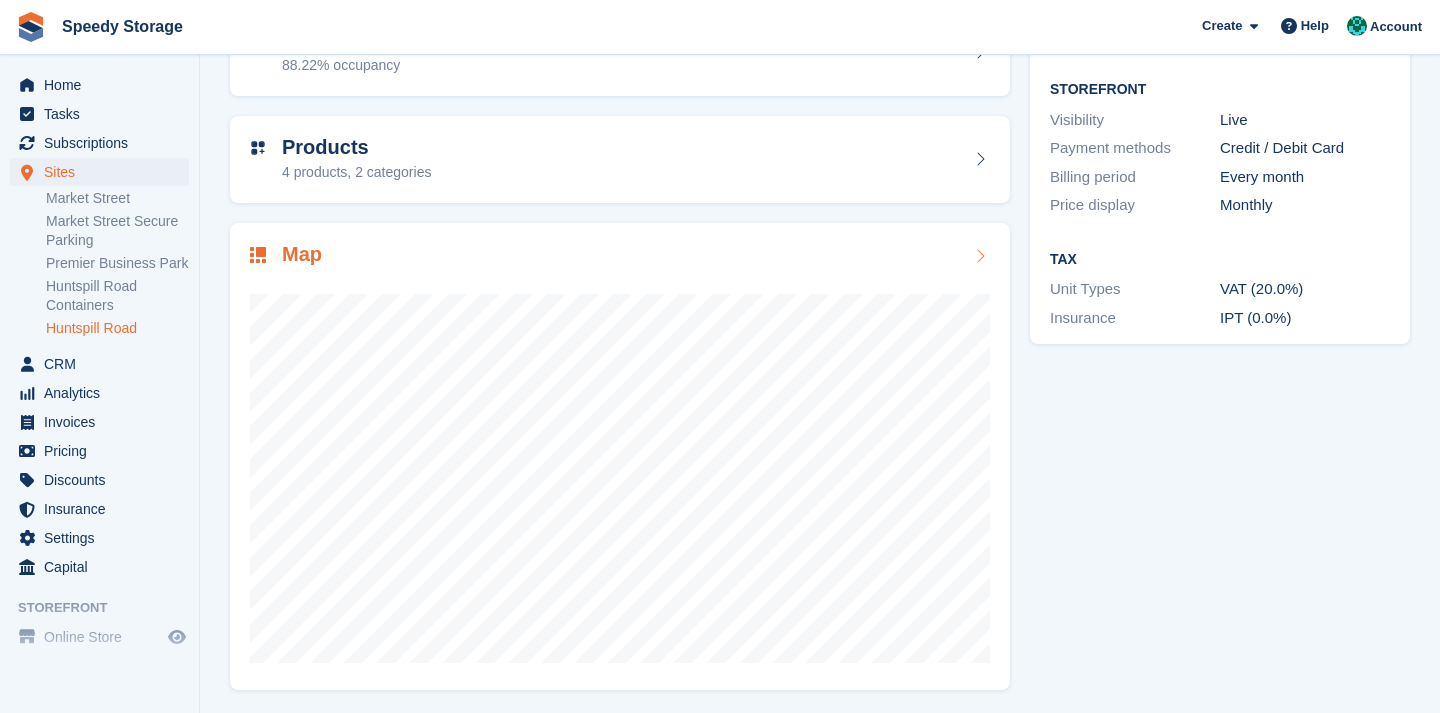 scroll, scrollTop: 82, scrollLeft: 0, axis: vertical 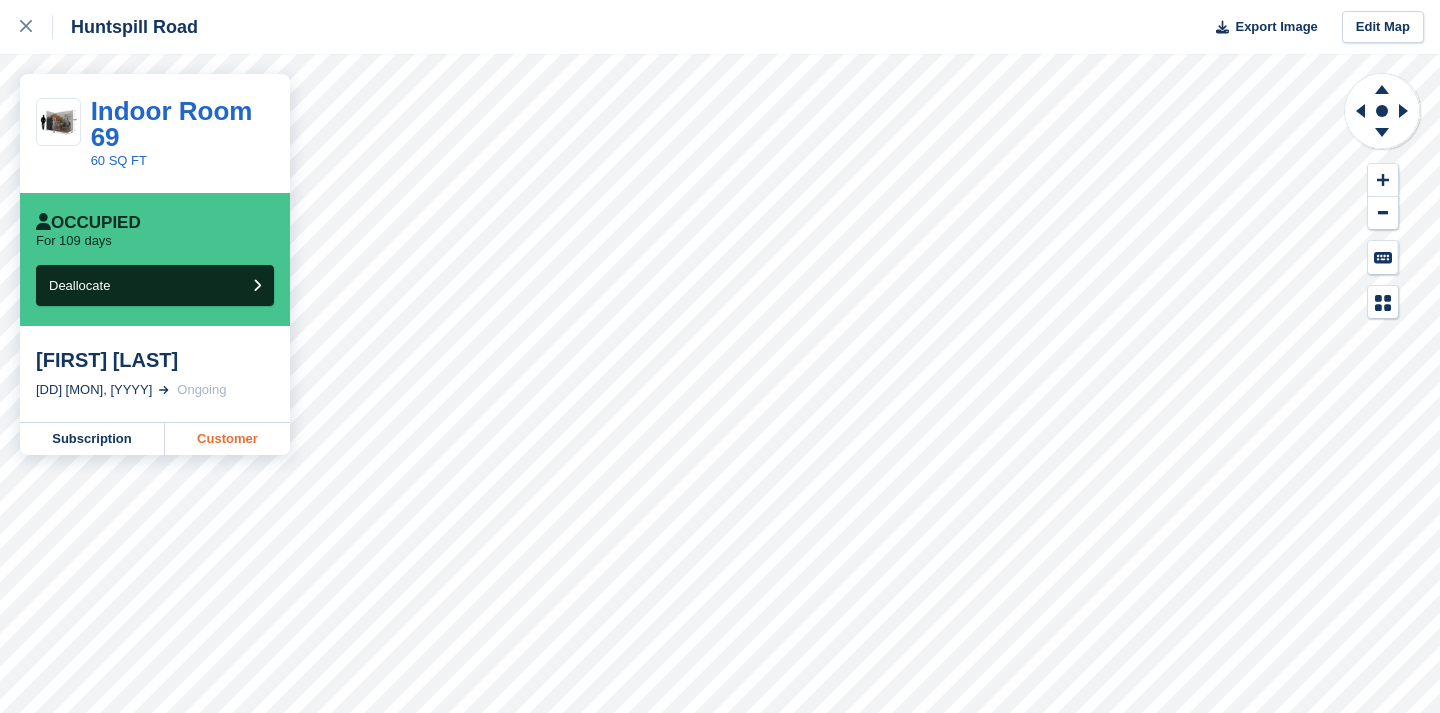 click on "Customer" at bounding box center [227, 439] 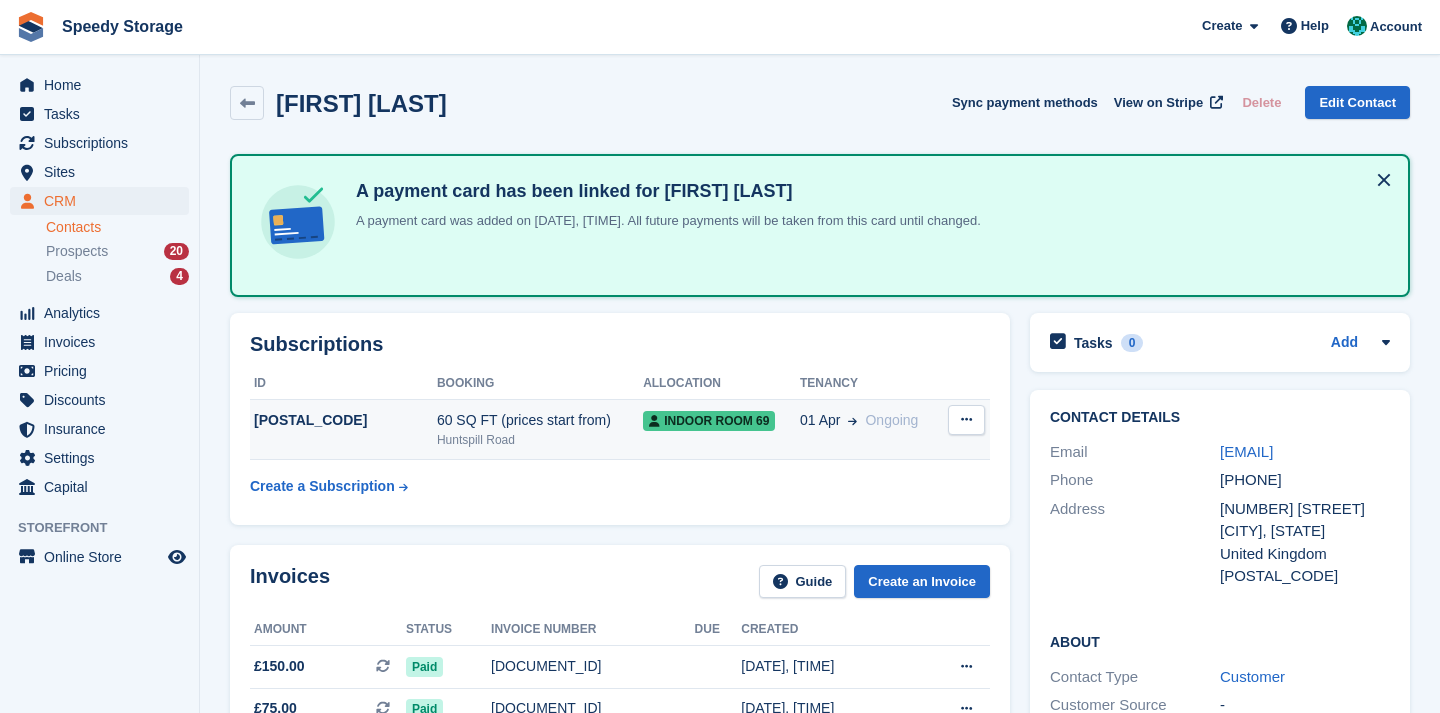 scroll, scrollTop: 0, scrollLeft: 0, axis: both 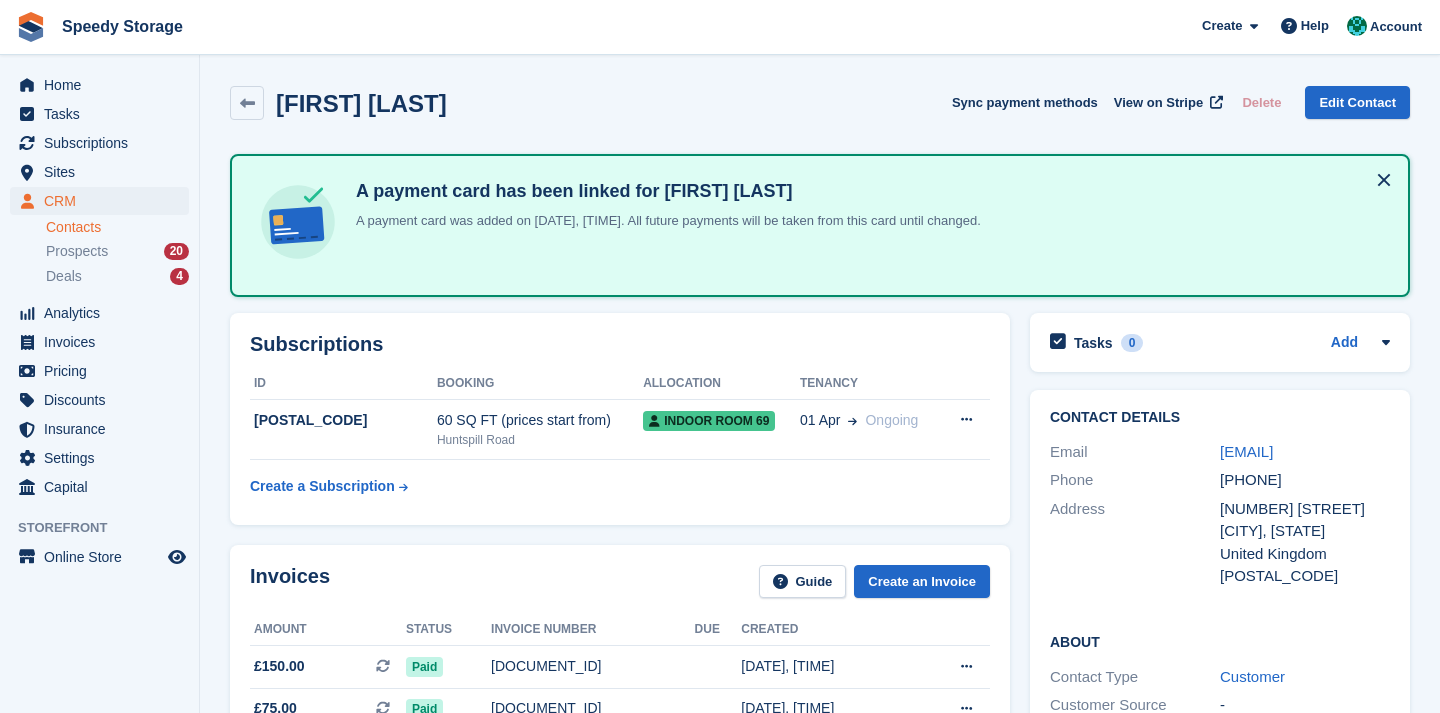 click on "Contacts" at bounding box center (117, 227) 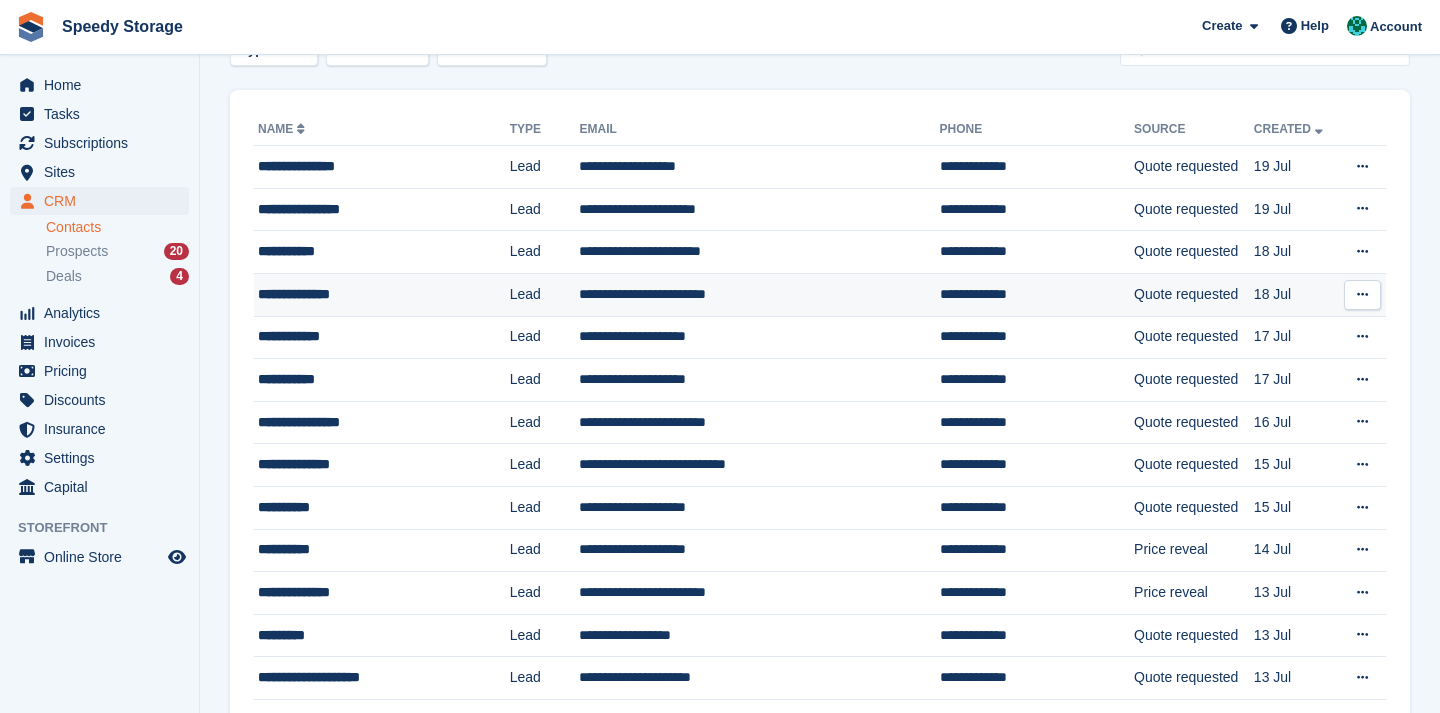 scroll, scrollTop: 114, scrollLeft: 0, axis: vertical 